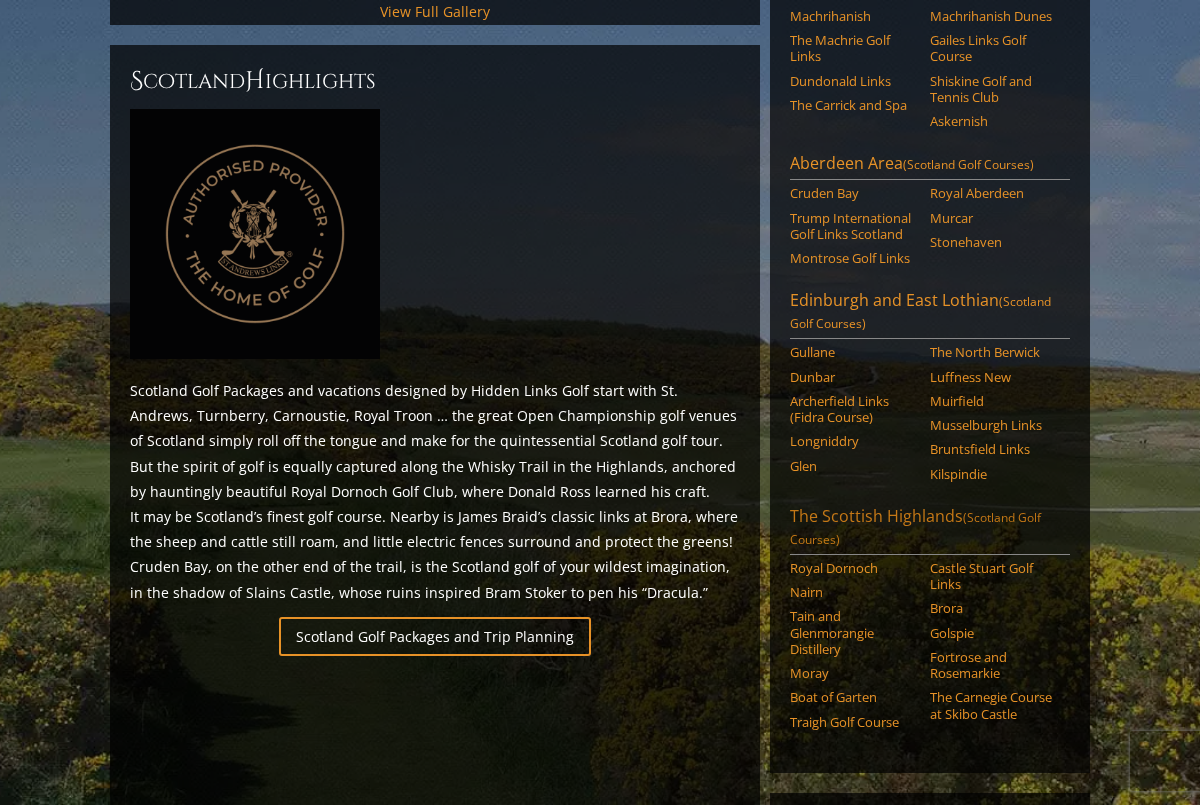 scroll, scrollTop: 824, scrollLeft: 0, axis: vertical 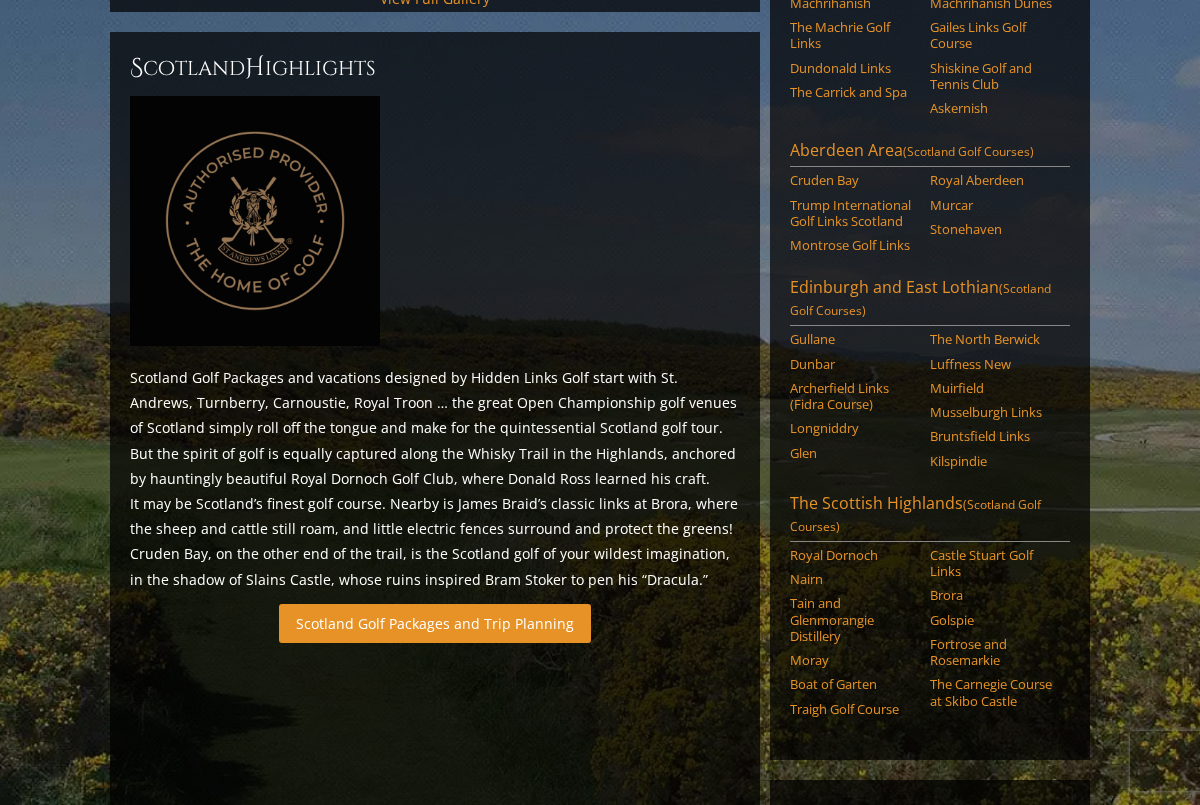 click on "Scotland Golf Packages and Trip Planning" at bounding box center [435, 623] 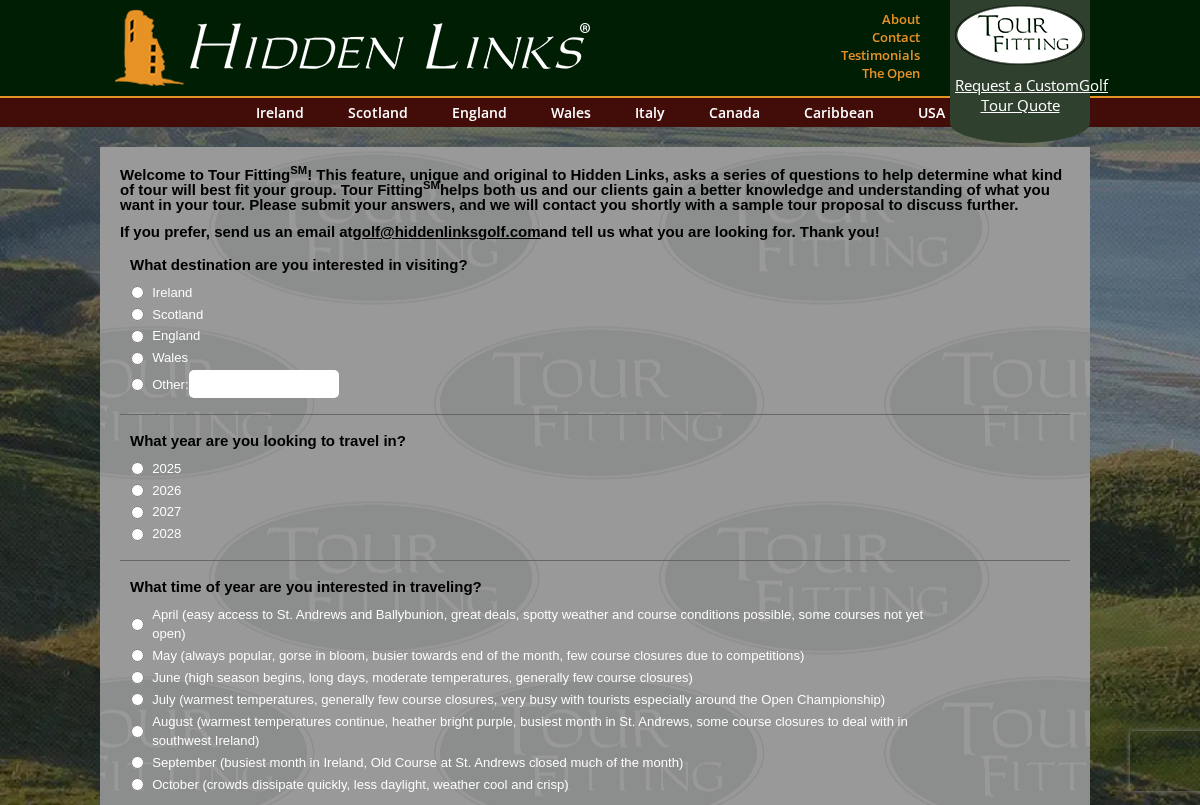 scroll, scrollTop: 0, scrollLeft: 0, axis: both 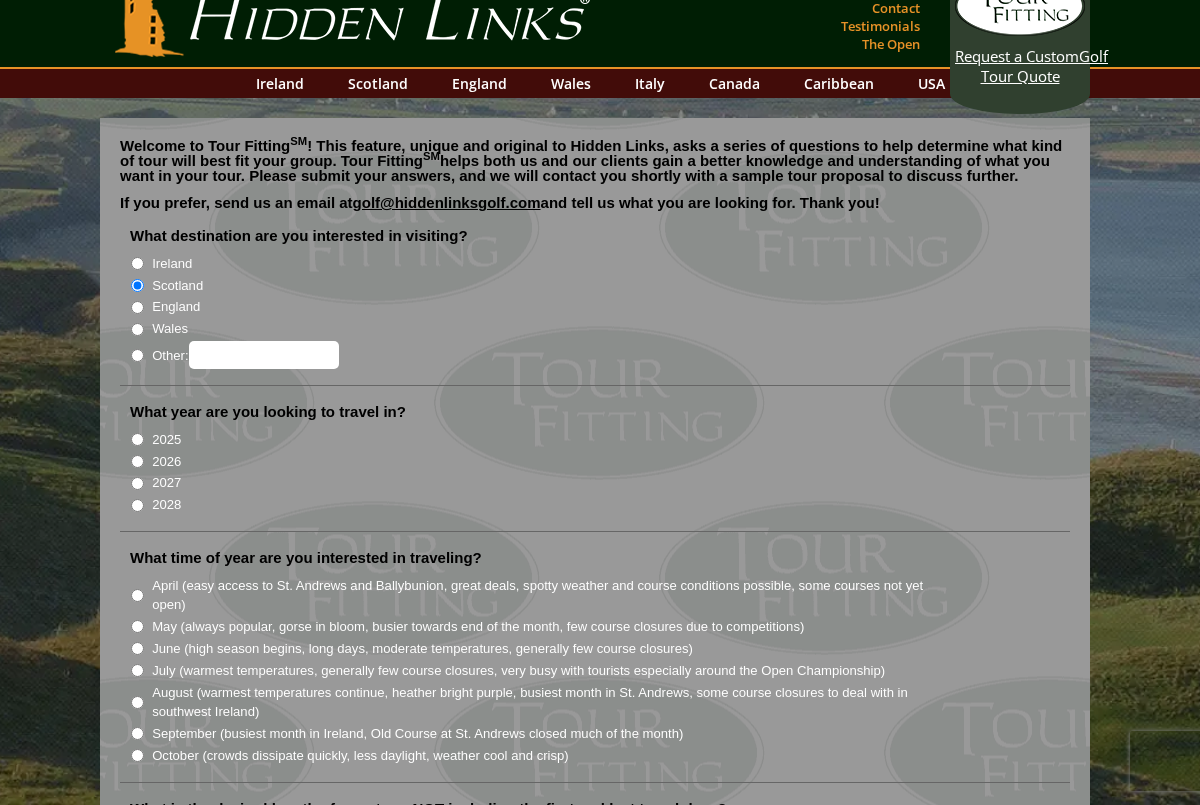 click on "2026" at bounding box center (137, 461) 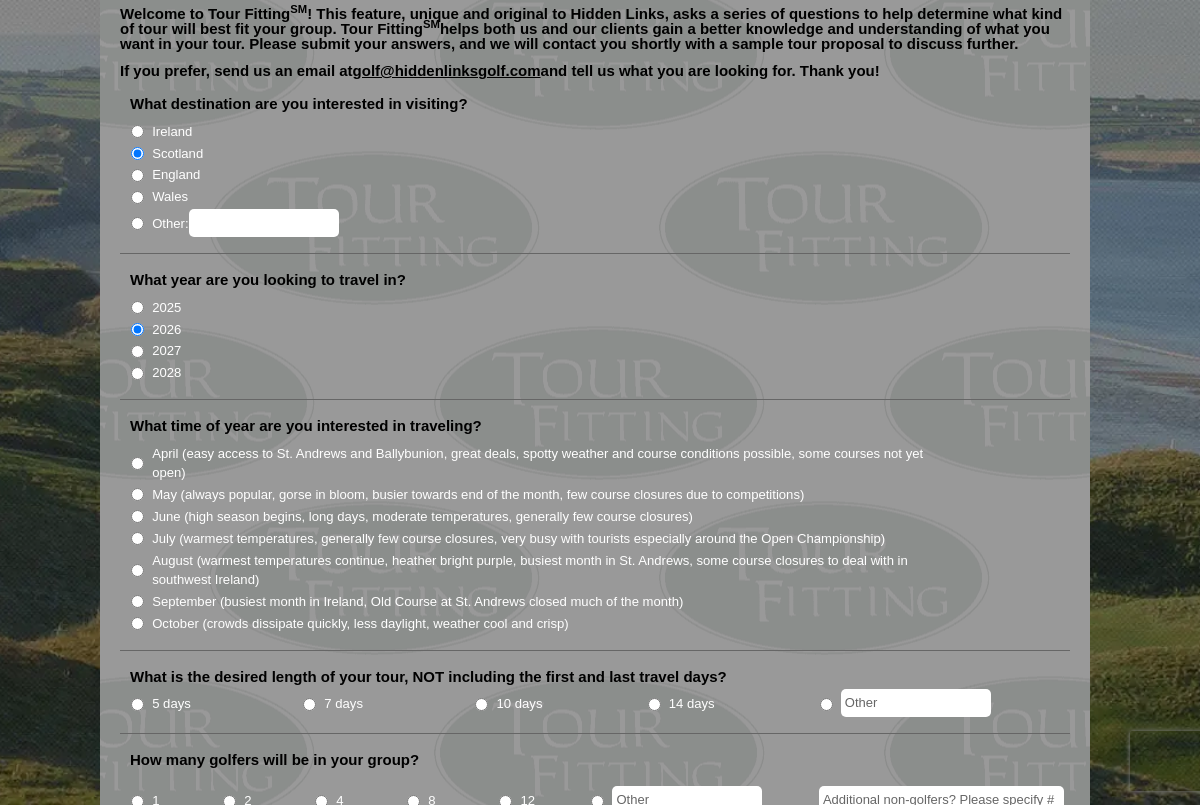 scroll, scrollTop: 213, scrollLeft: 0, axis: vertical 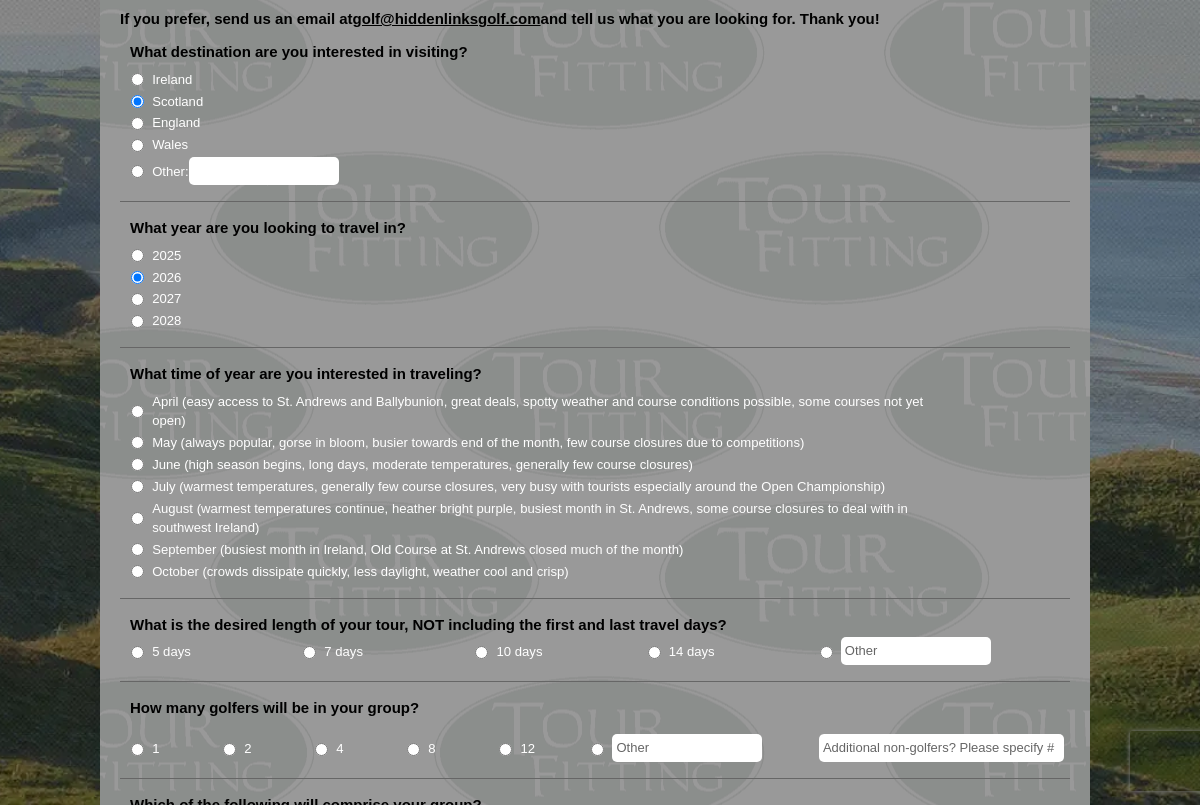 click on "April (easy access to St. Andrews and Ballybunion, great deals, spotty weather and course conditions possible, some courses not yet open)" at bounding box center (137, 411) 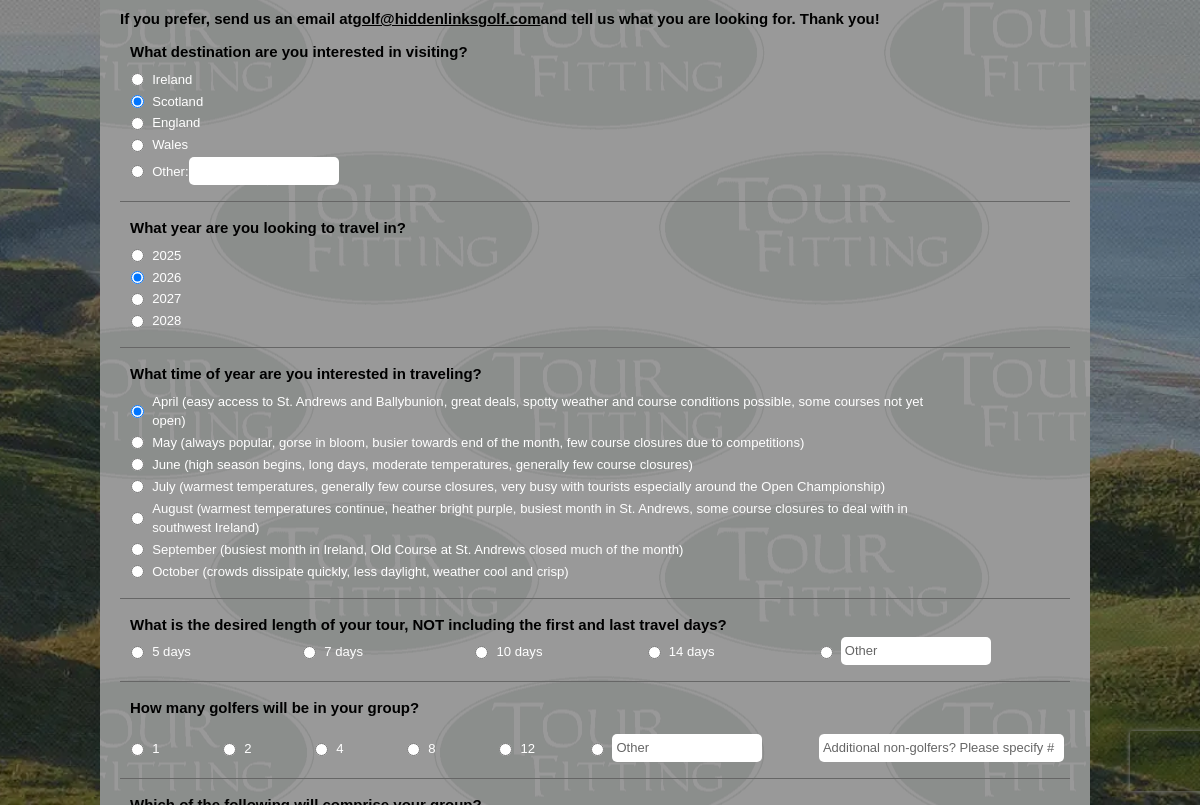 click on "May (always popular, gorse in bloom, busier towards end of the month, few course closures due to competitions)" at bounding box center [137, 442] 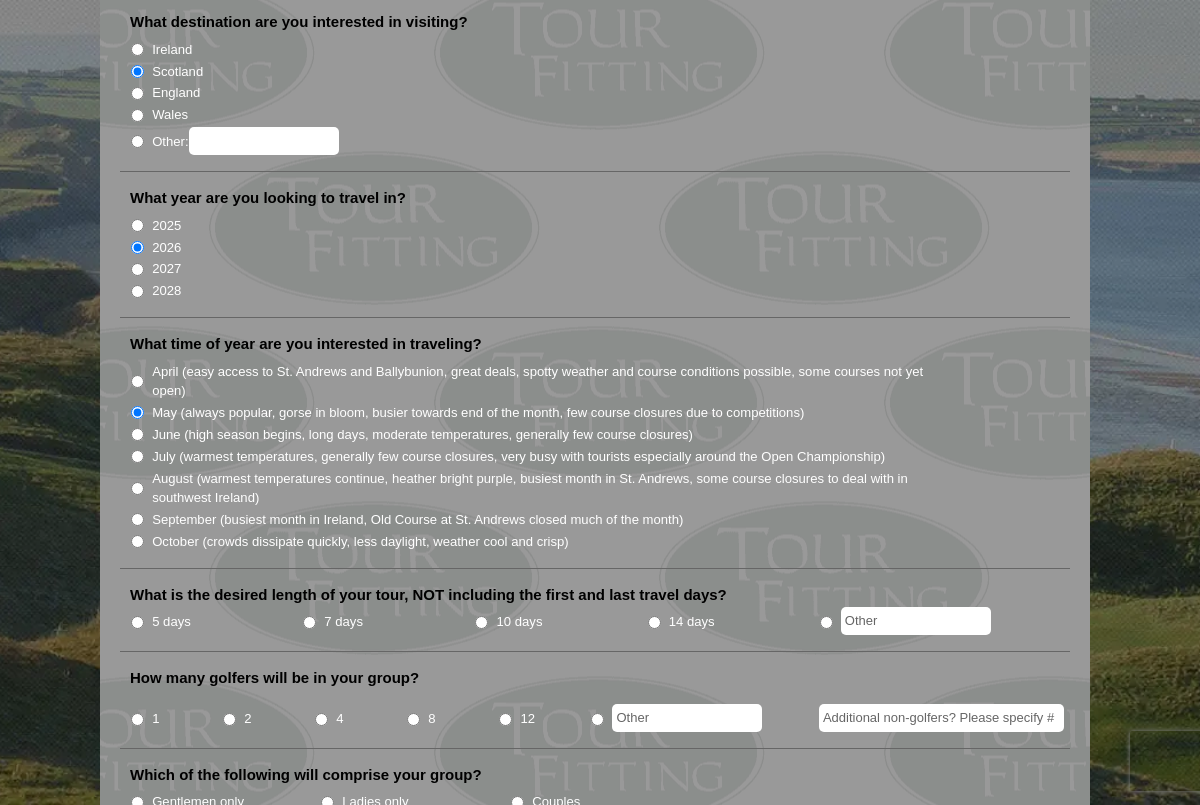 scroll, scrollTop: 446, scrollLeft: 0, axis: vertical 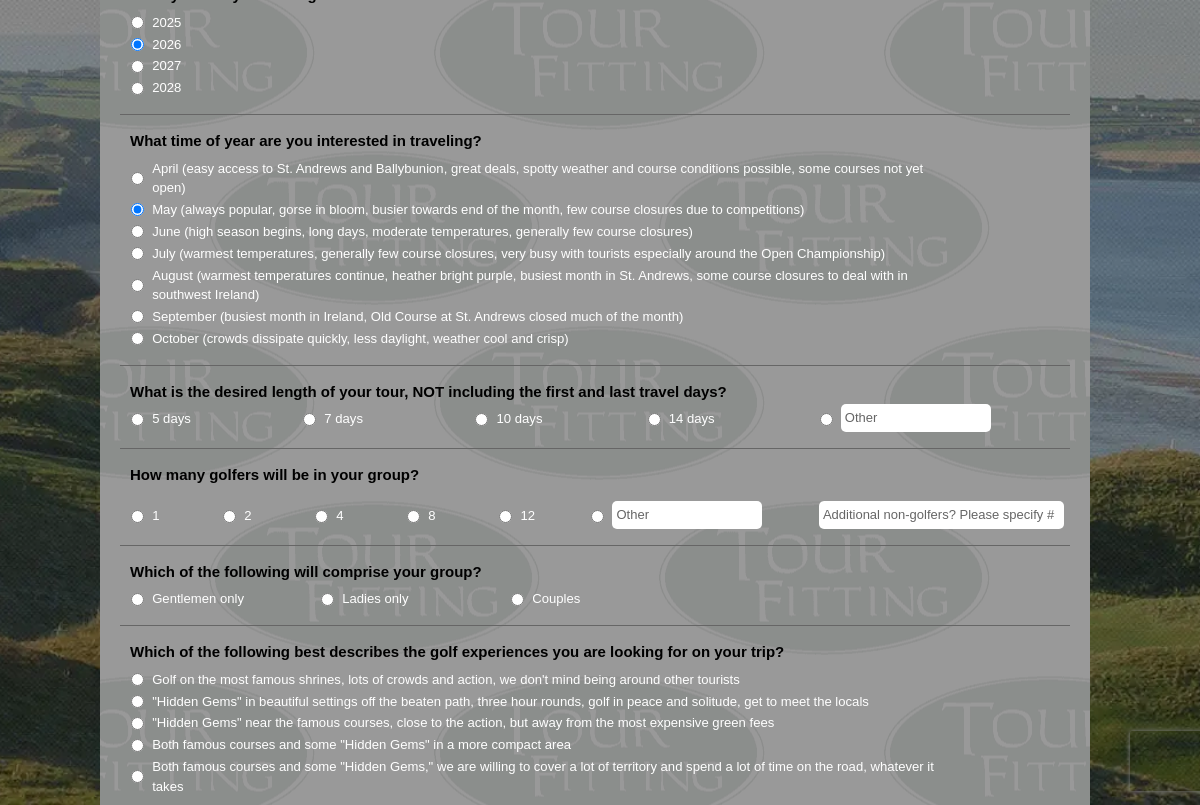 click on "10 days" at bounding box center (481, 419) 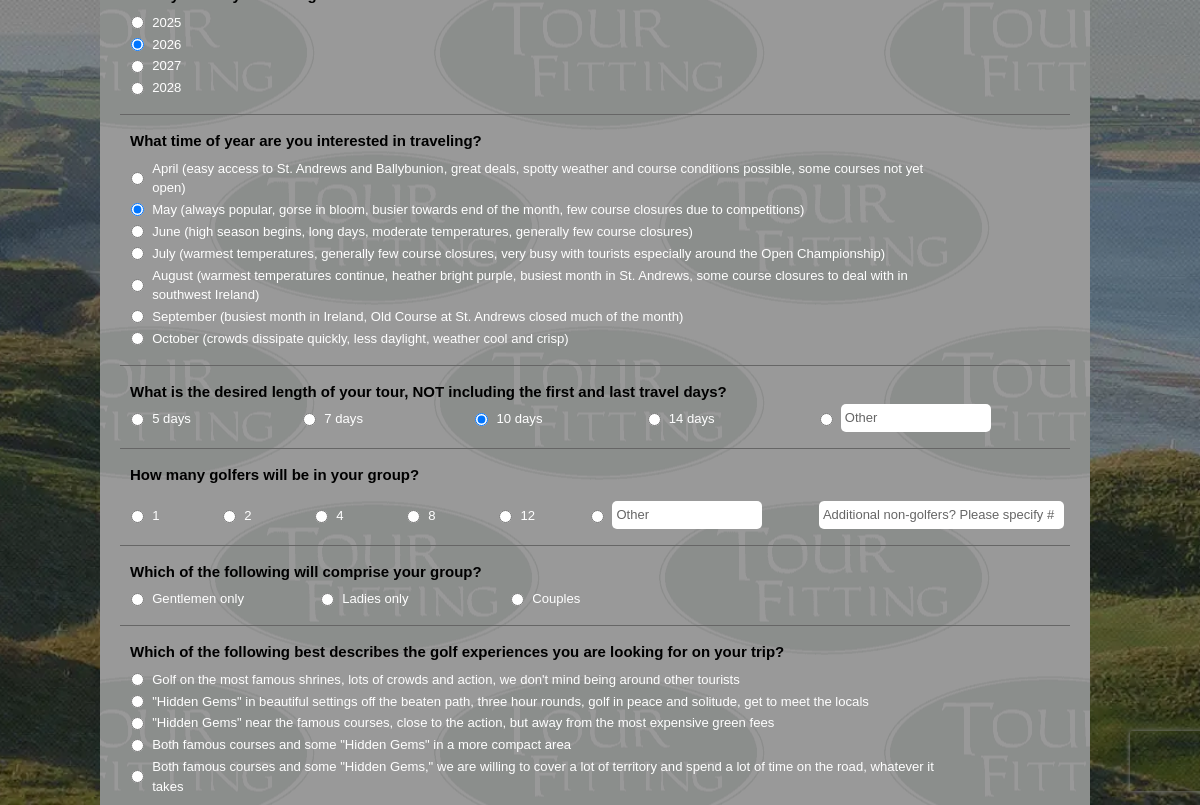 click on "2" at bounding box center [229, 516] 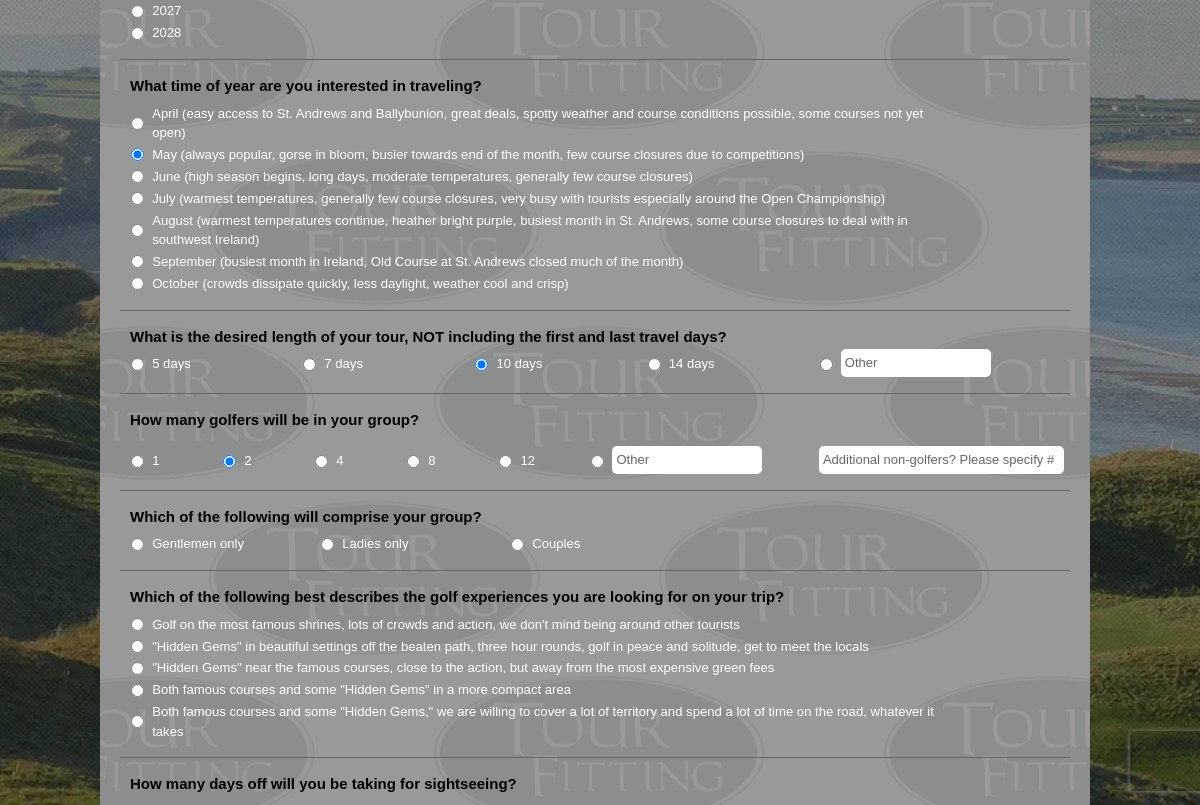 scroll, scrollTop: 502, scrollLeft: 0, axis: vertical 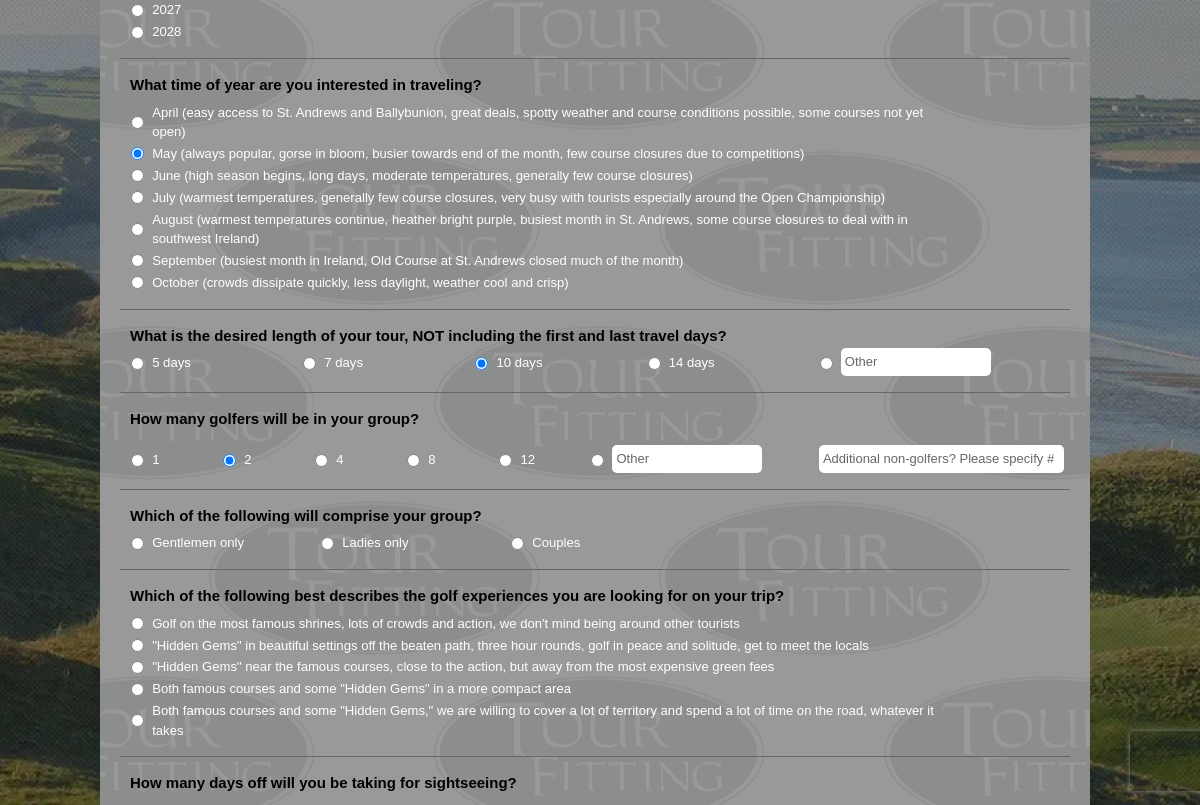 click on "Gentlemen only" at bounding box center (137, 543) 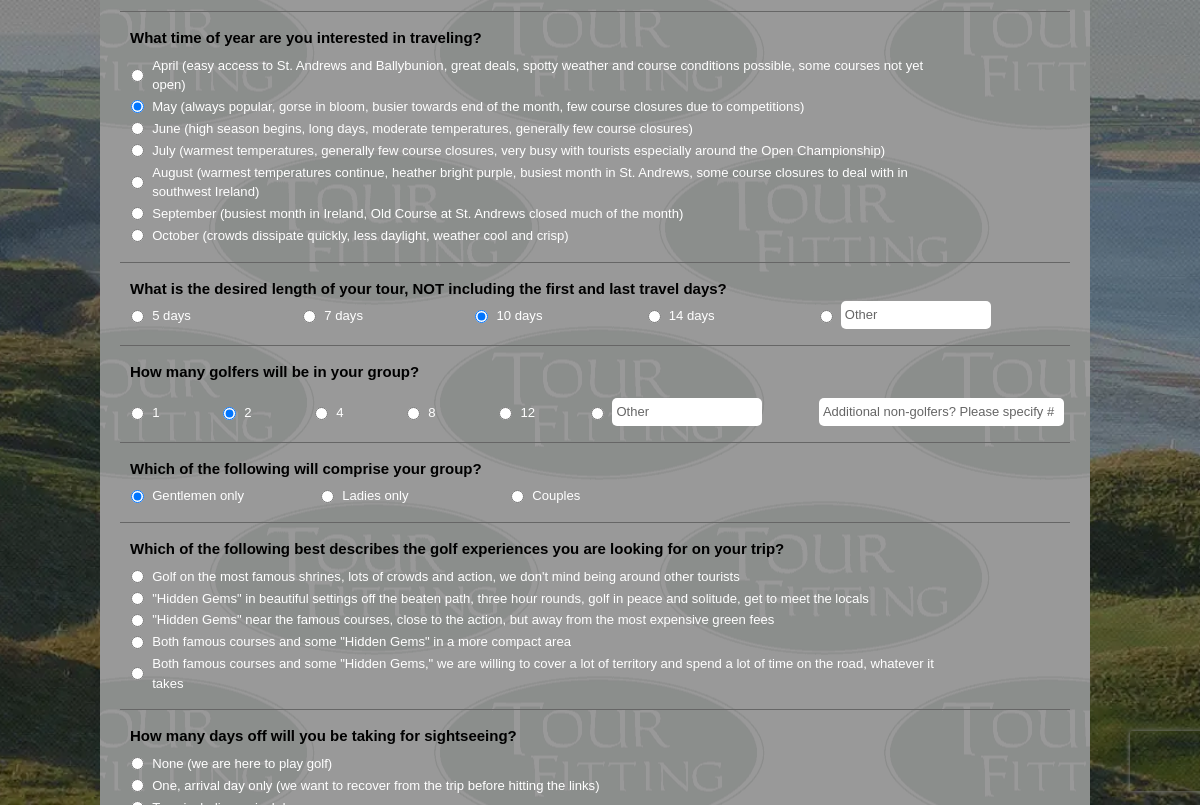 scroll, scrollTop: 657, scrollLeft: 0, axis: vertical 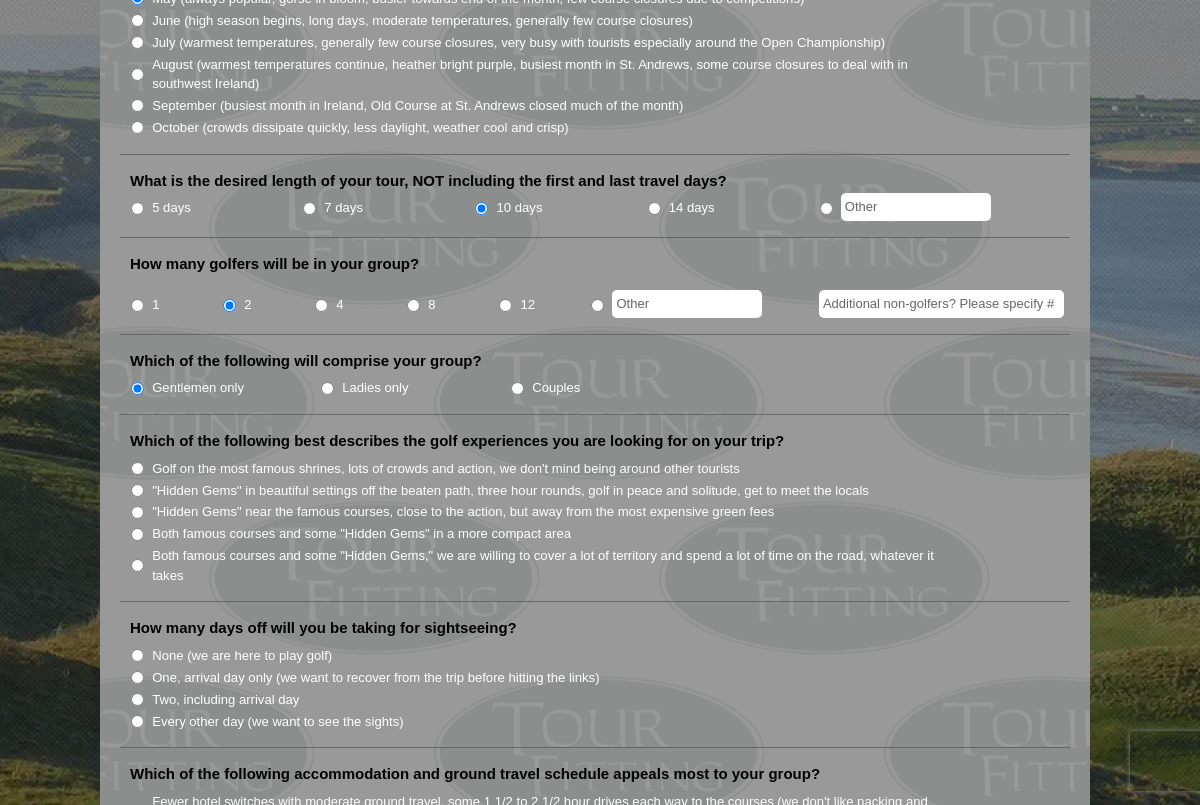 click on "Golf on the most famous shrines, lots of crowds and action, we don't mind being around other tourists" at bounding box center [137, 468] 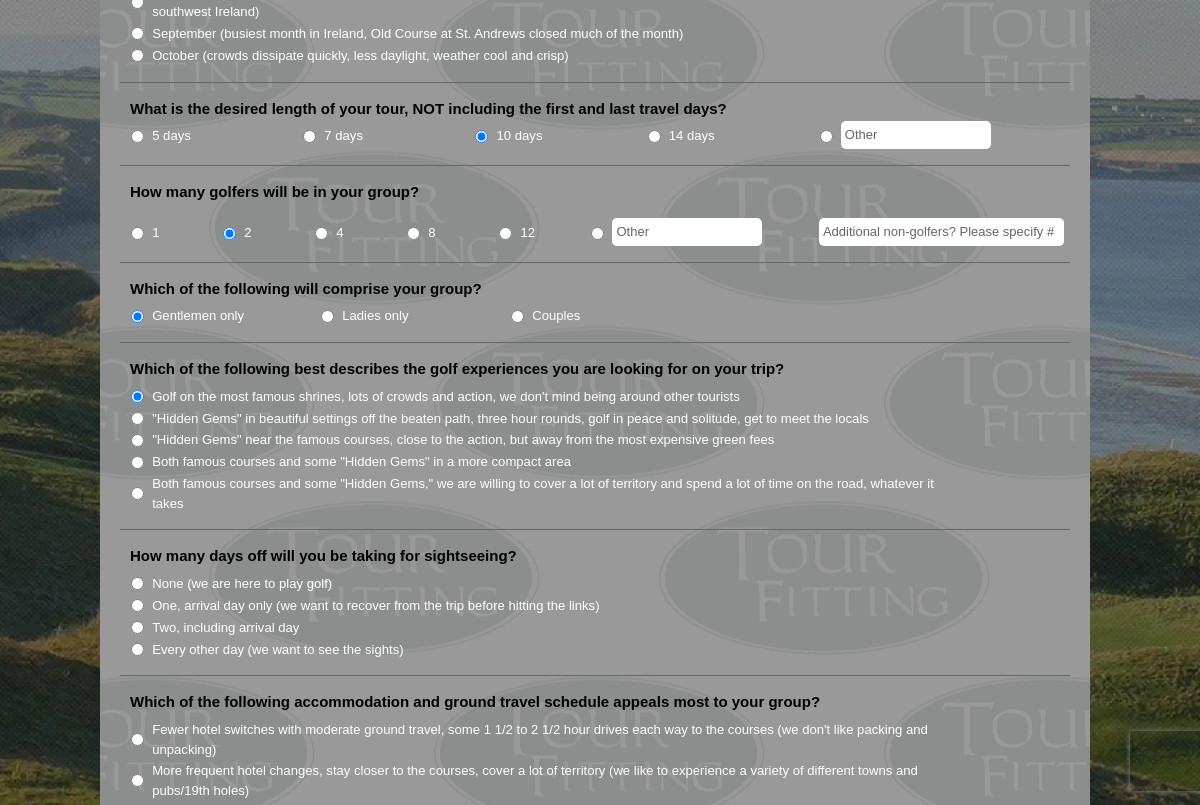 scroll, scrollTop: 745, scrollLeft: 0, axis: vertical 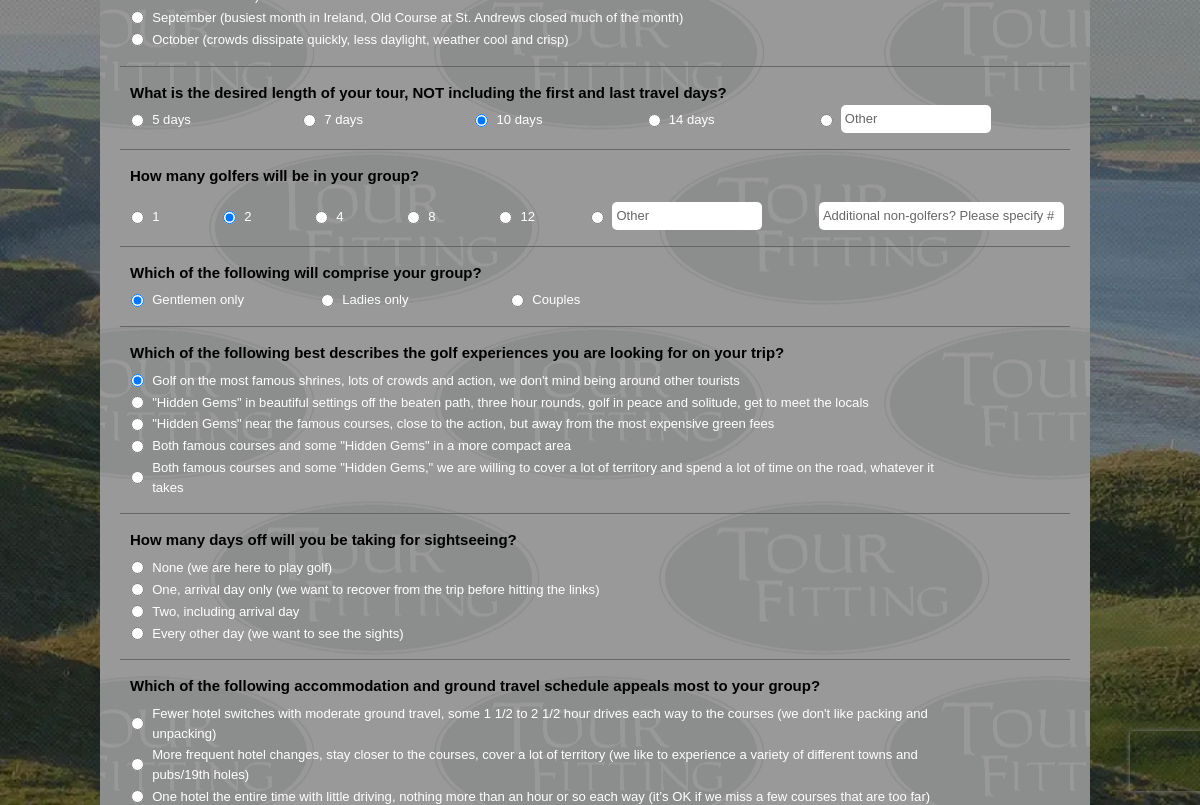 click on "Every other day (we want to see the sights)" at bounding box center (137, 633) 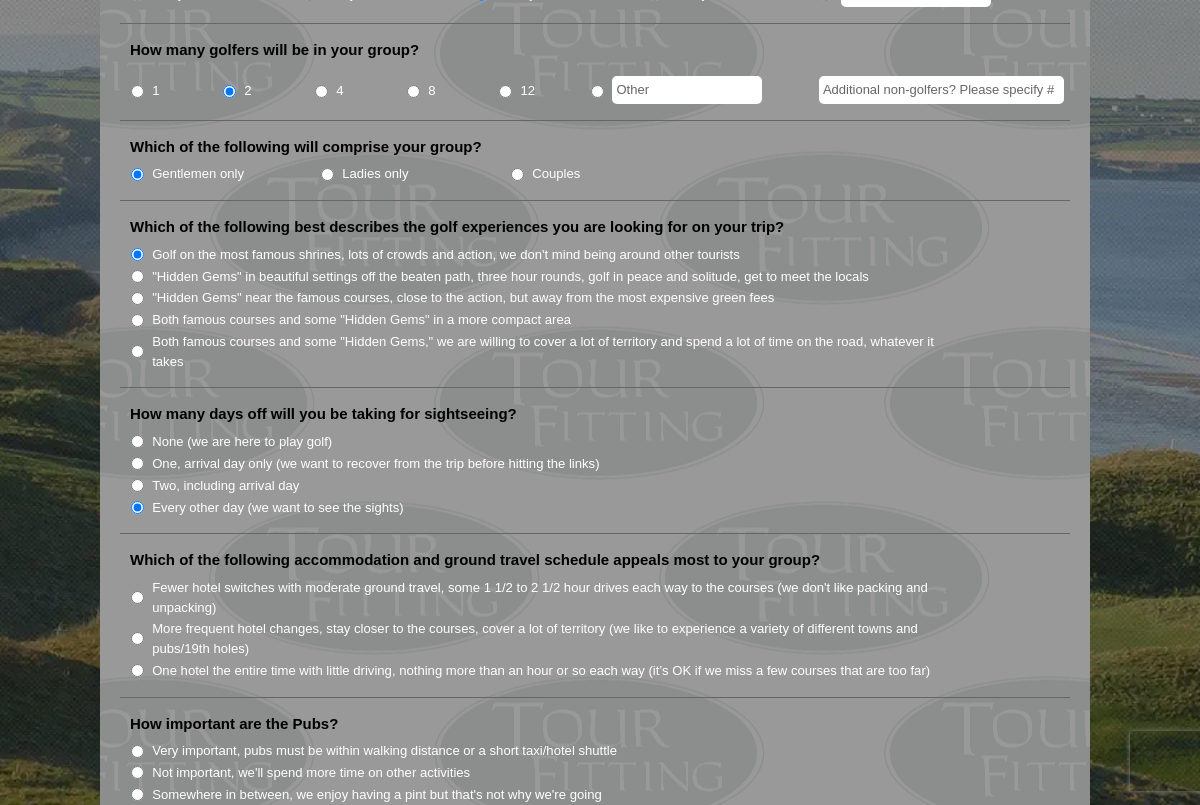 scroll, scrollTop: 888, scrollLeft: 0, axis: vertical 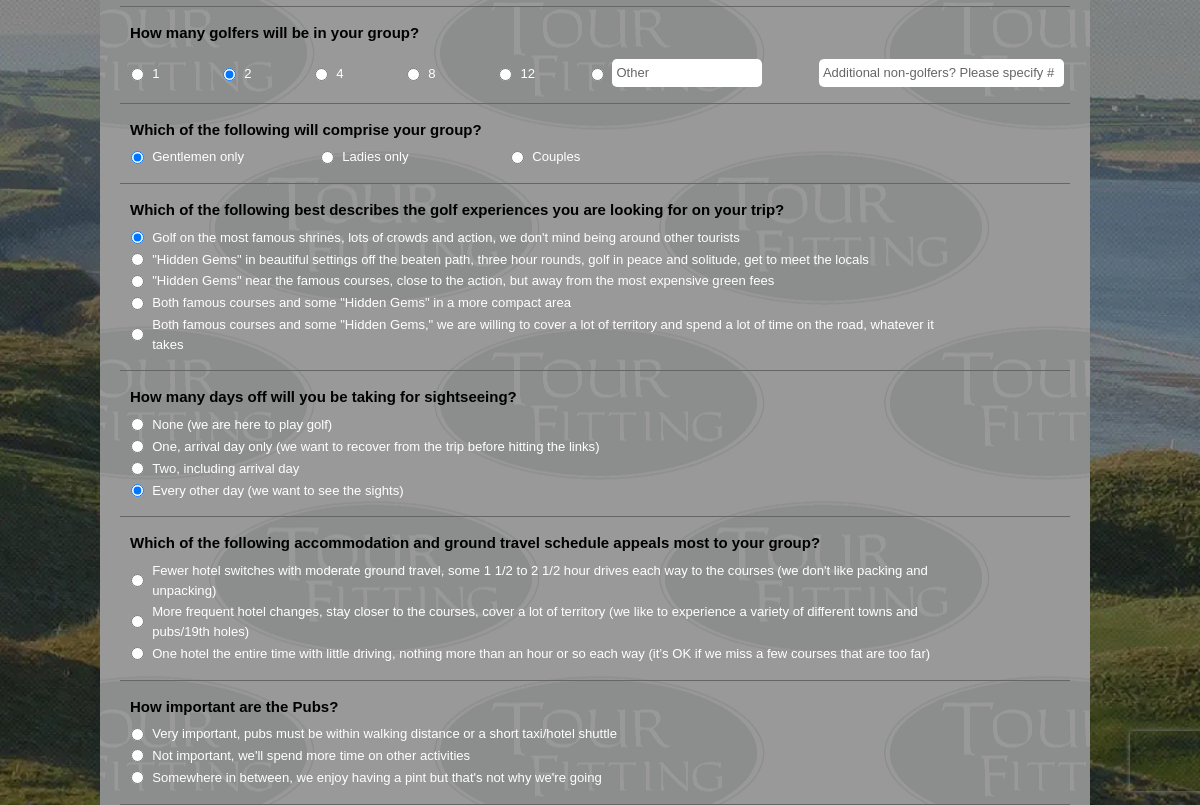 click on "Fewer hotel switches with moderate ground travel, some 1 1/2 to 2 1/2 hour drives each way to the courses (we don't like packing and unpacking)" at bounding box center [137, 580] 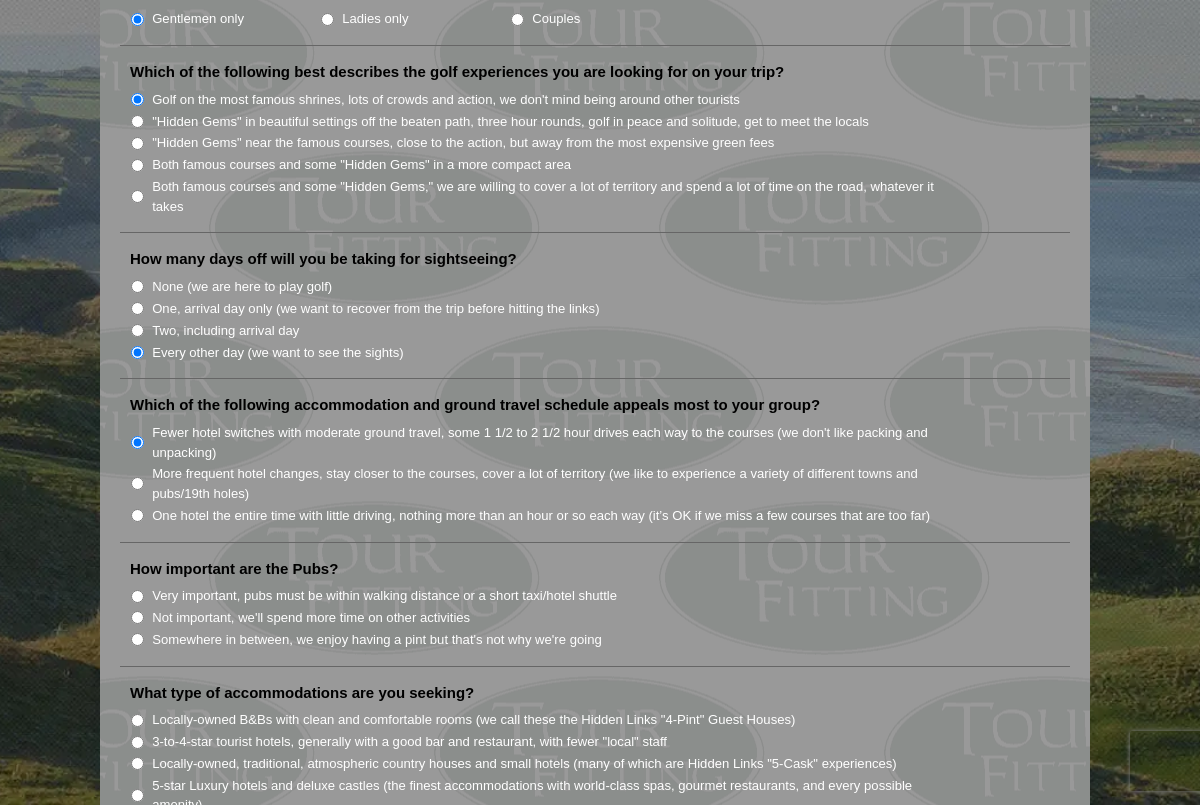 scroll, scrollTop: 1042, scrollLeft: 0, axis: vertical 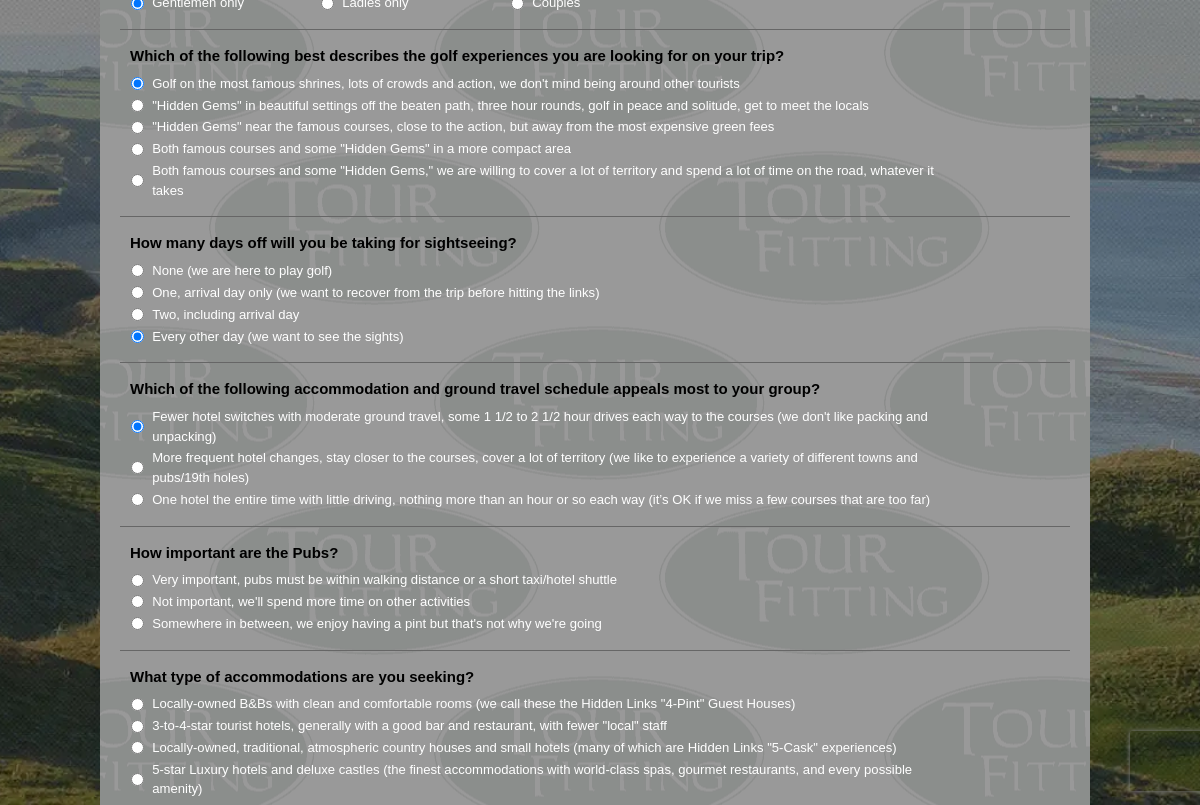 click on "Not important, we'll spend more time on other activities" at bounding box center [137, 601] 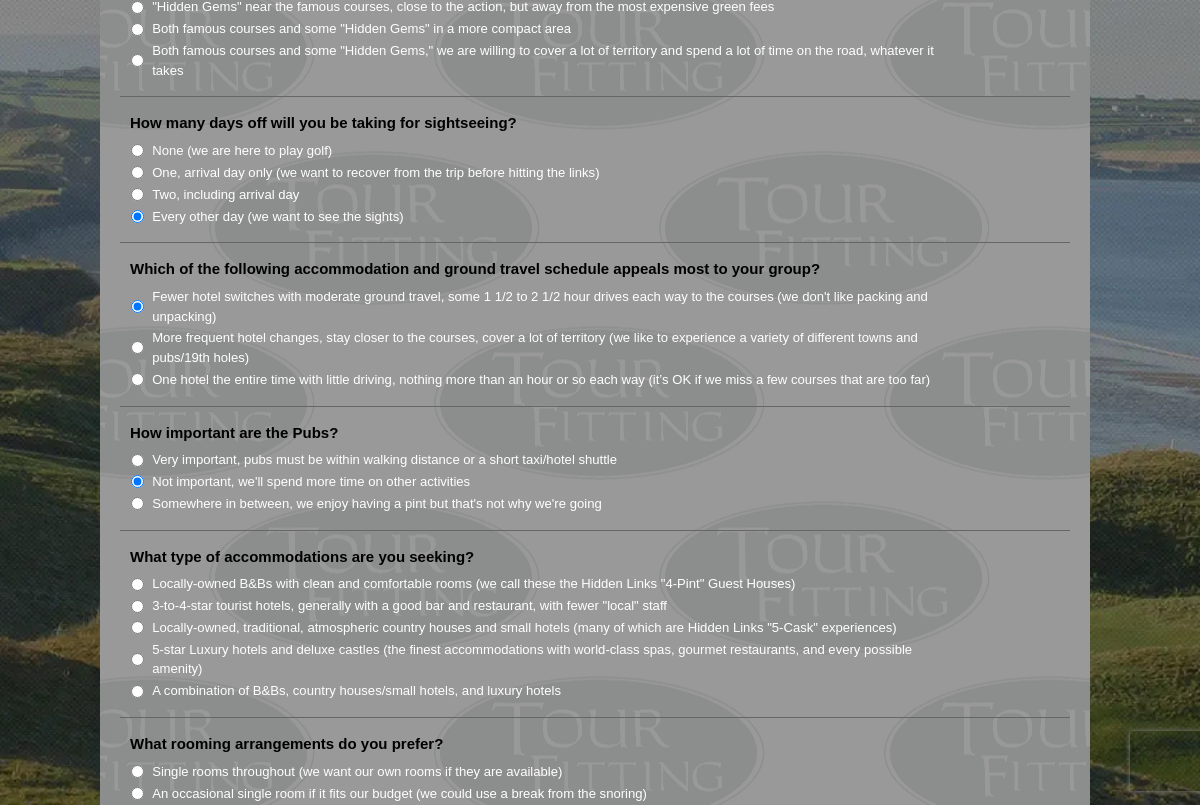 scroll, scrollTop: 1276, scrollLeft: 0, axis: vertical 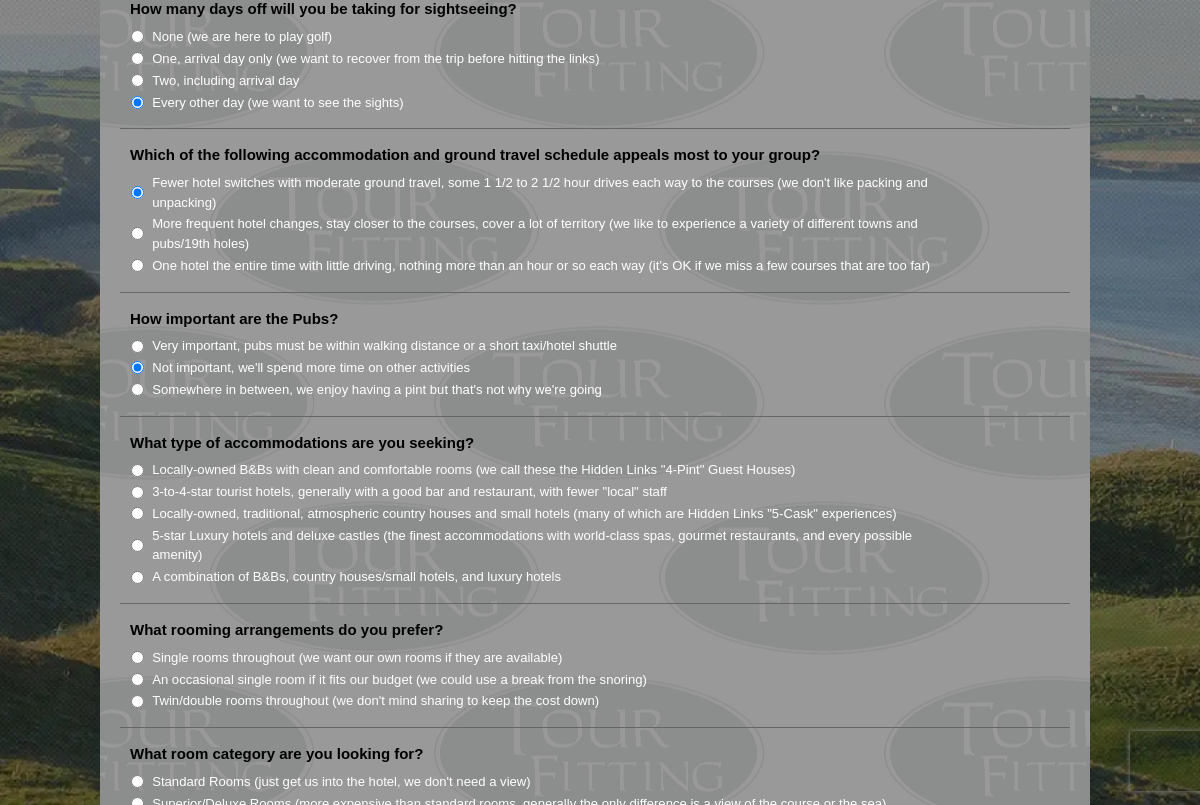 click on "5-star Luxury hotels and deluxe castles (the finest accommodations with world-class spas, gourmet restaurants, and every possible amenity)" at bounding box center [137, 545] 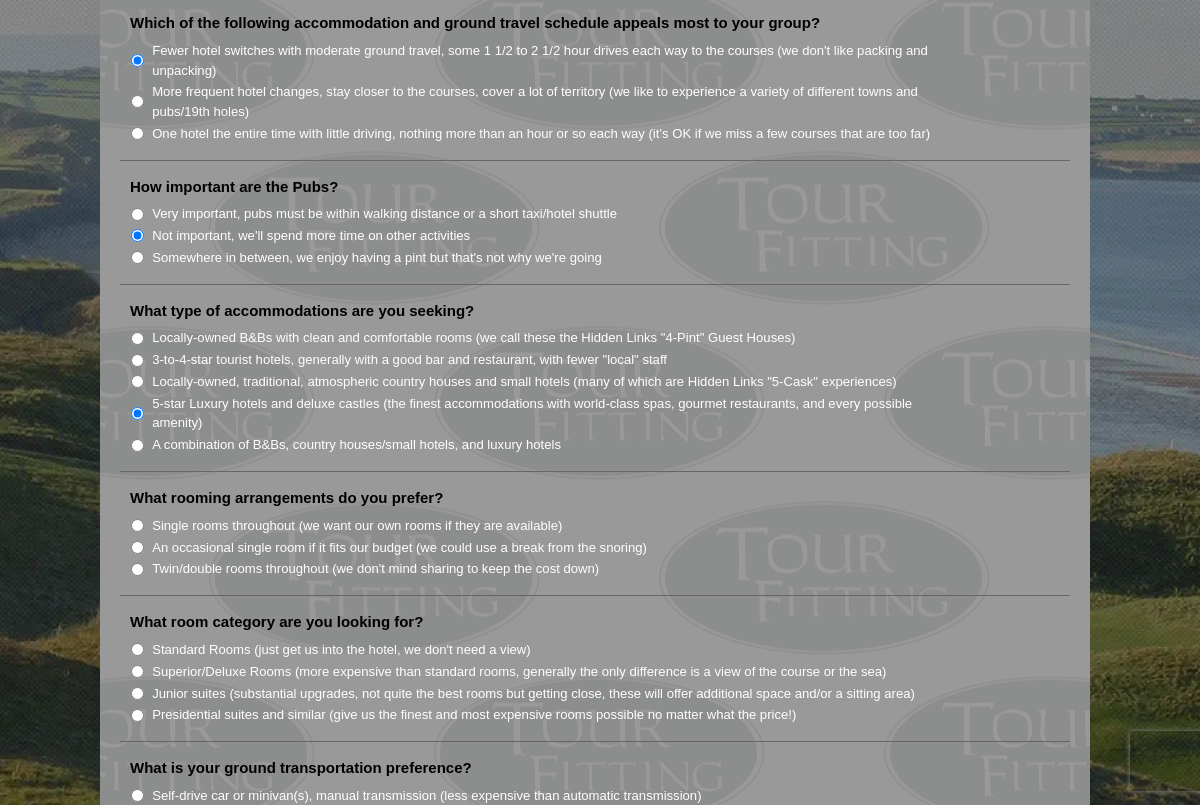 scroll, scrollTop: 1440, scrollLeft: 0, axis: vertical 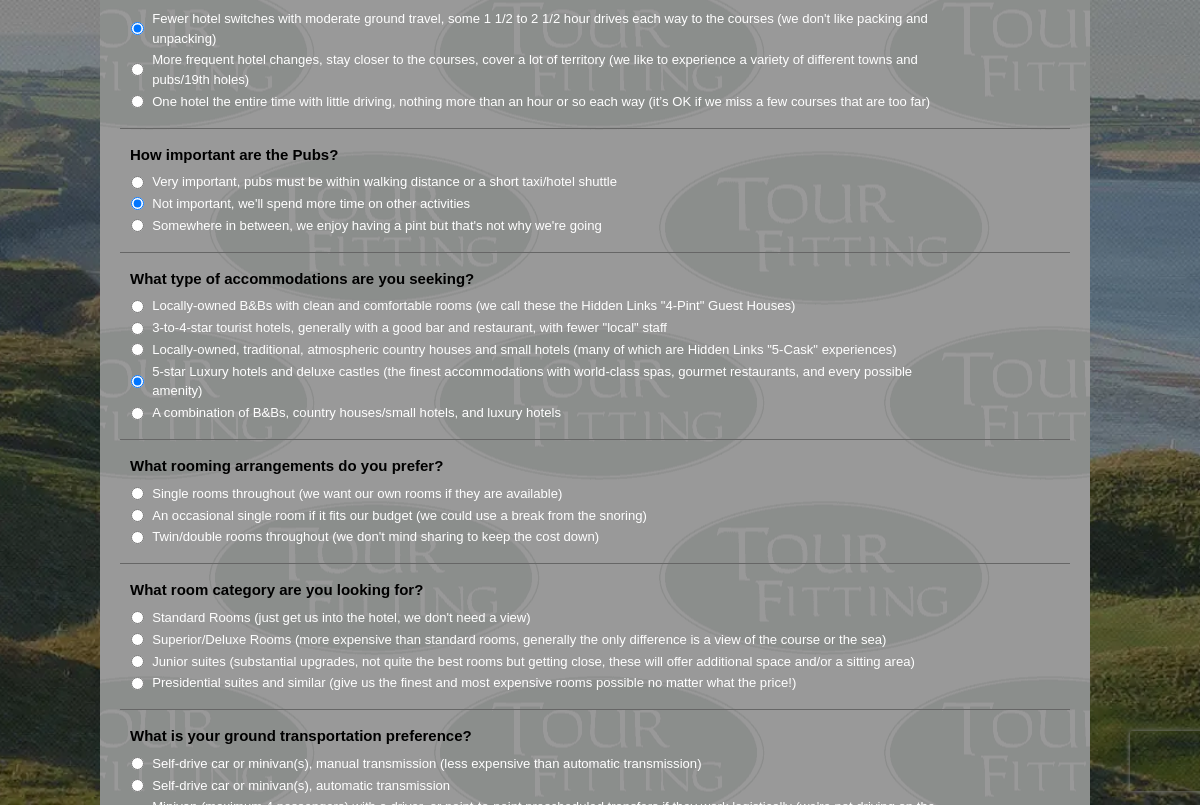 click on "Twin/double rooms throughout (we don't mind sharing to keep the cost down)" at bounding box center [137, 537] 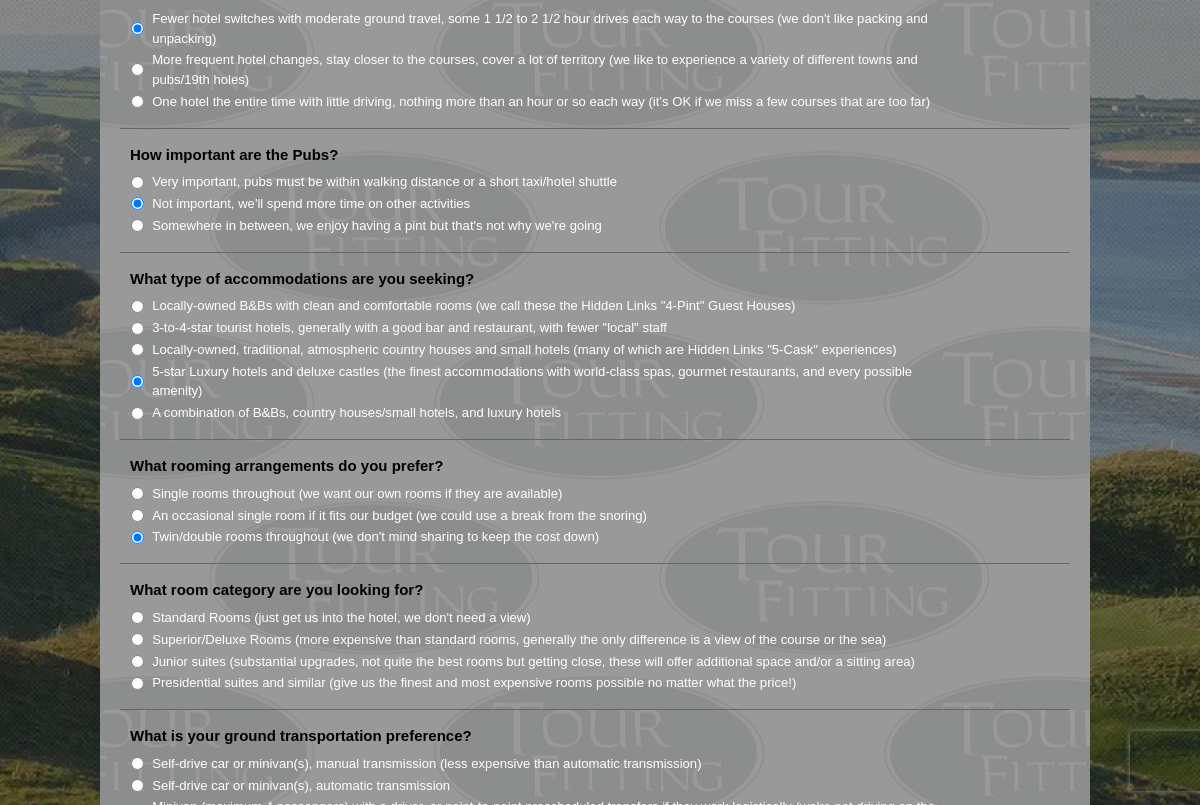 click on "Standard Rooms (just get us into the hotel, we don't need a view)" at bounding box center (137, 617) 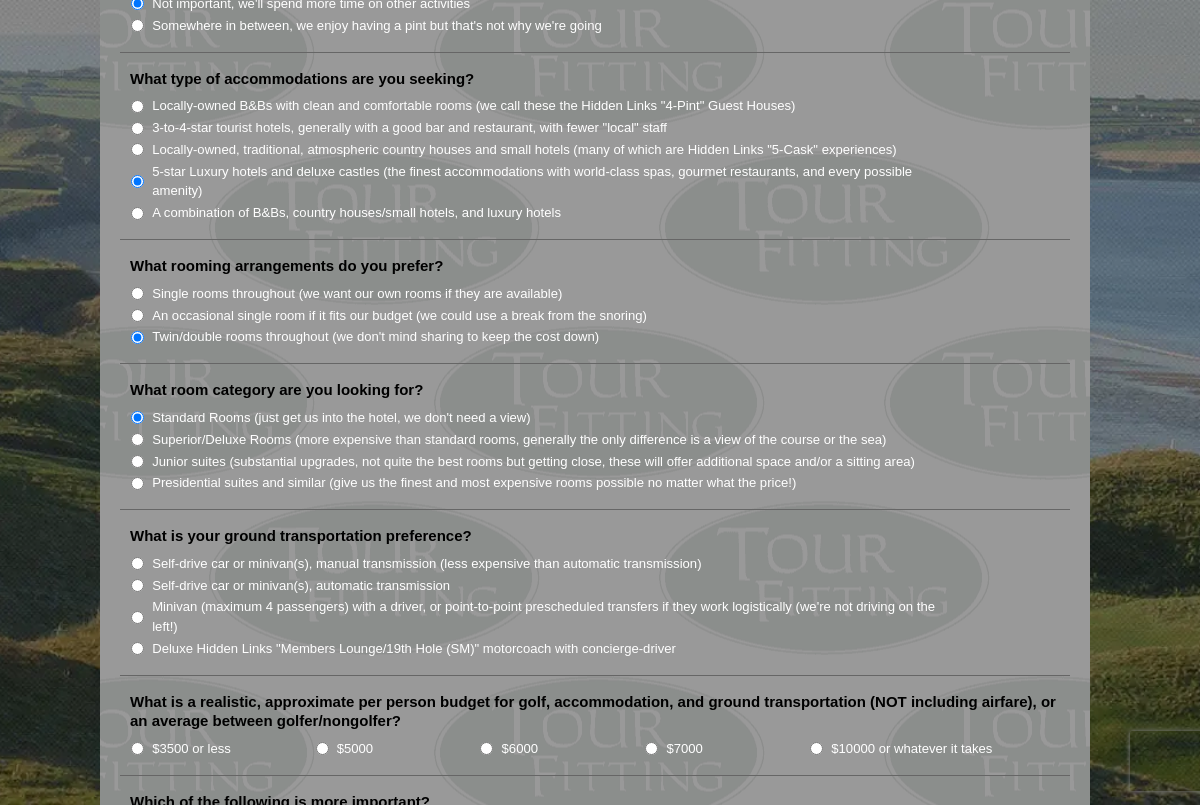 scroll, scrollTop: 1640, scrollLeft: 0, axis: vertical 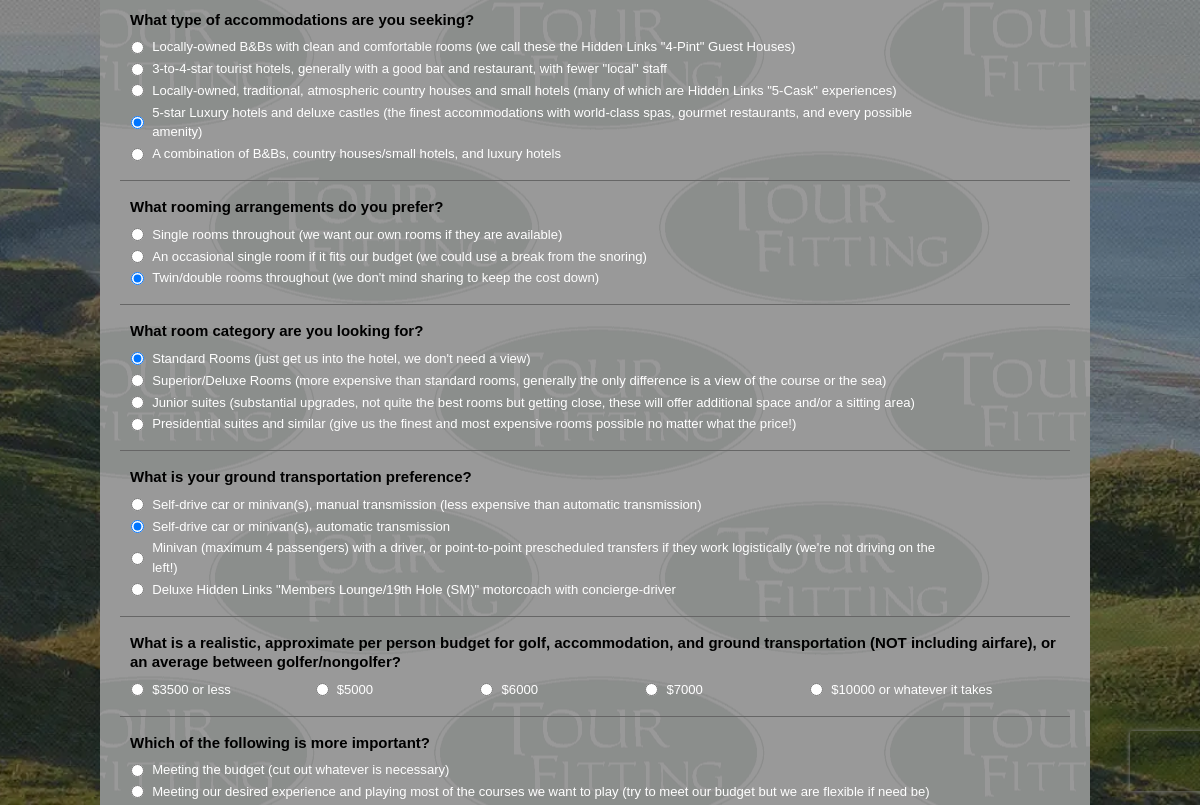 click on "$10000 or whatever it takes" at bounding box center [816, 689] 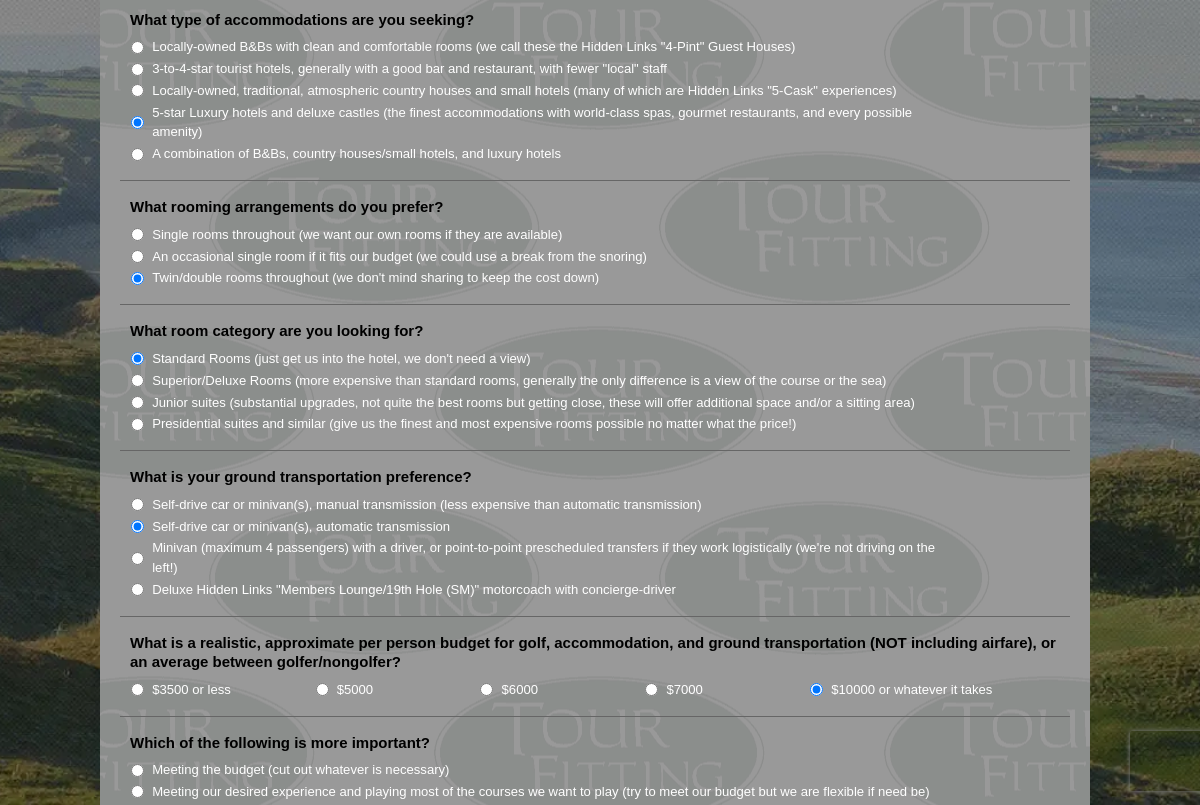 click on "What is a realistic, approximate per person budget for golf, accommodation, and ground transportation (NOT including airfare), or an average between golfer/nongolfer?
$3500 or less
$5000
$6000
$7000" at bounding box center [595, 675] 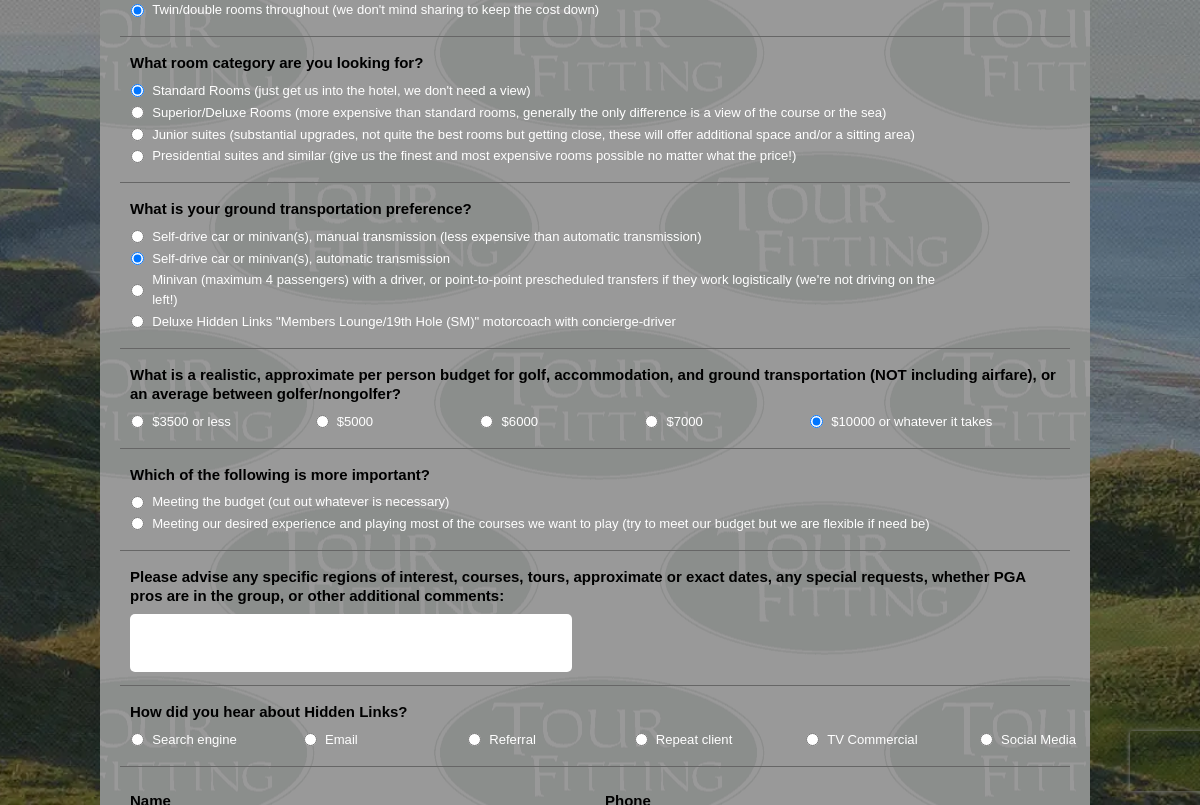scroll, scrollTop: 2005, scrollLeft: 0, axis: vertical 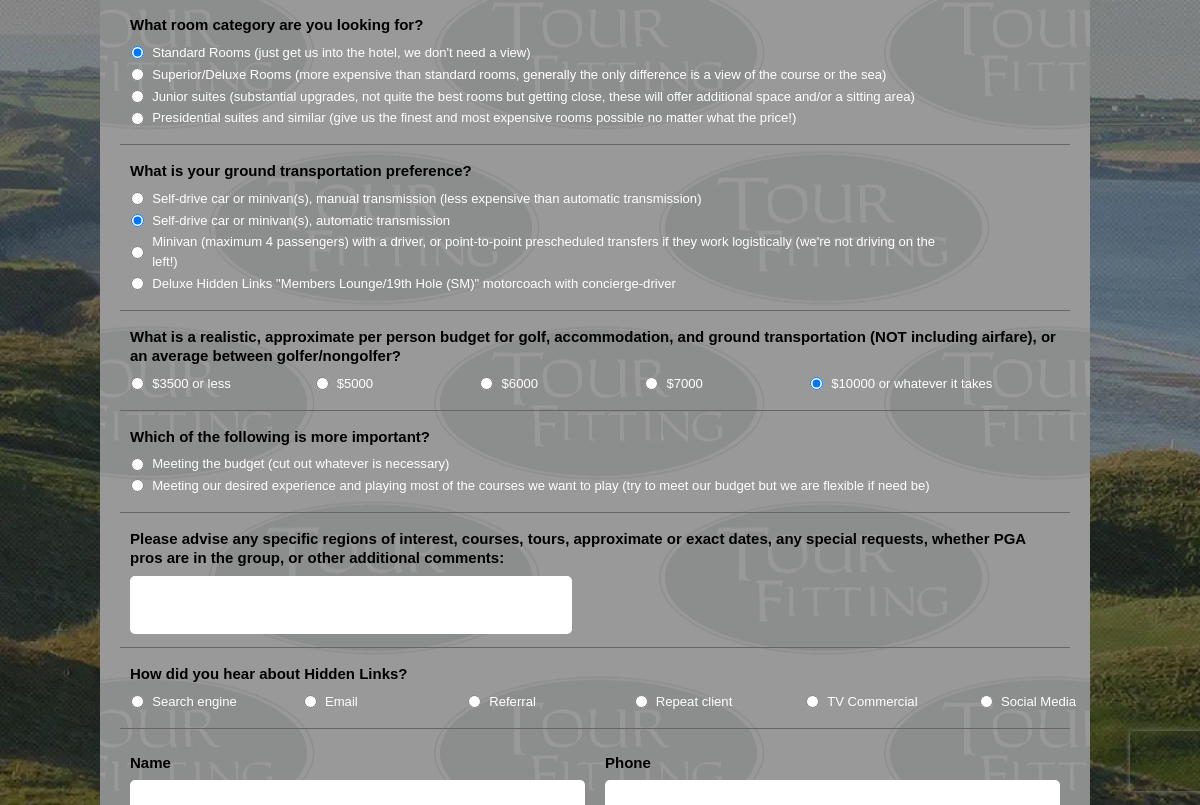 click on "Meeting our desired experience and playing most of the courses we want to play (try to meet our budget but we are flexible if need be)" at bounding box center (137, 485) 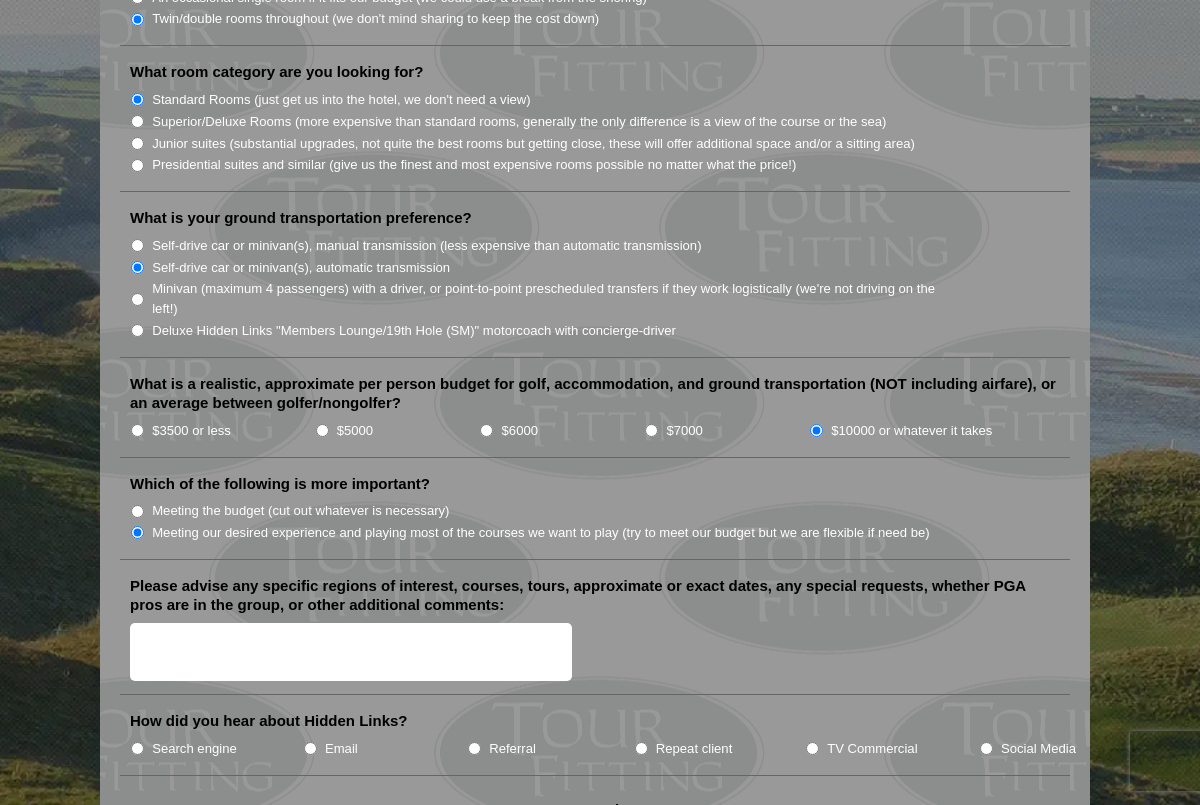 scroll, scrollTop: 1978, scrollLeft: 0, axis: vertical 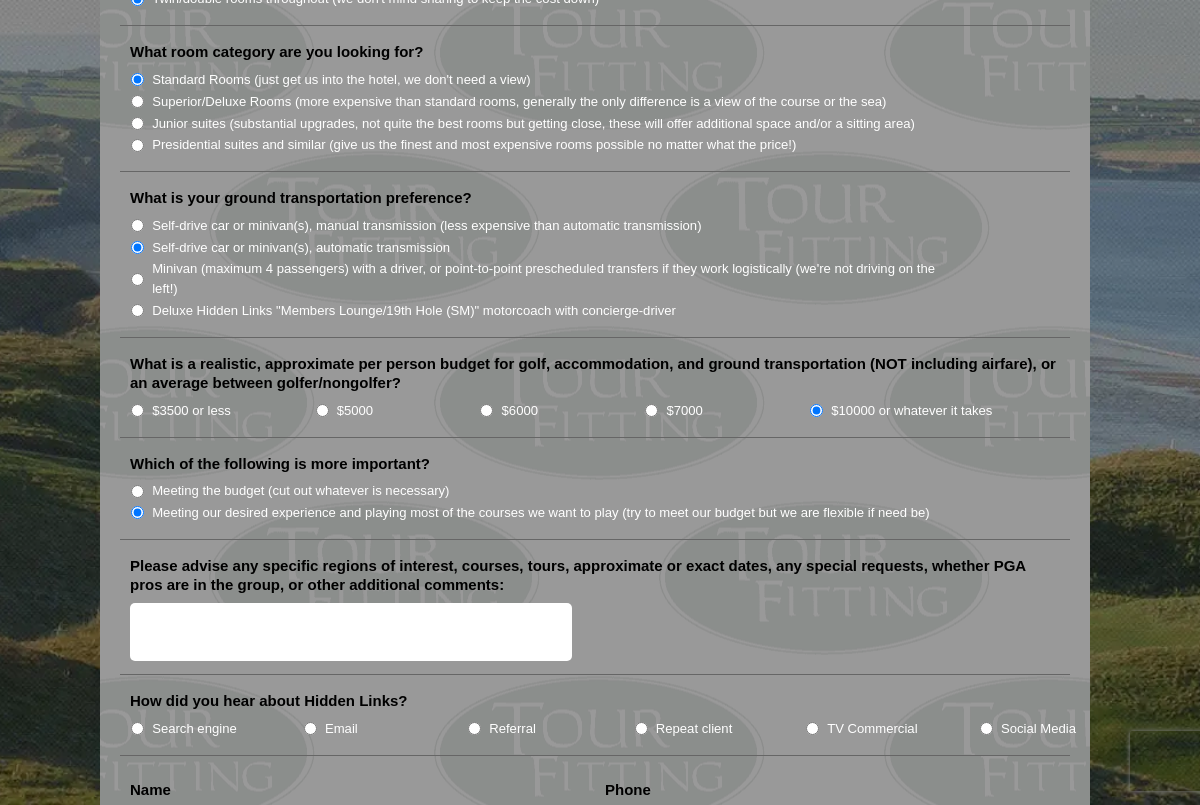 click on "Please advise any specific regions of interest, courses, tours, approximate or exact dates, any special requests, whether PGA pros are in the group, or other additional comments:" at bounding box center (351, 632) 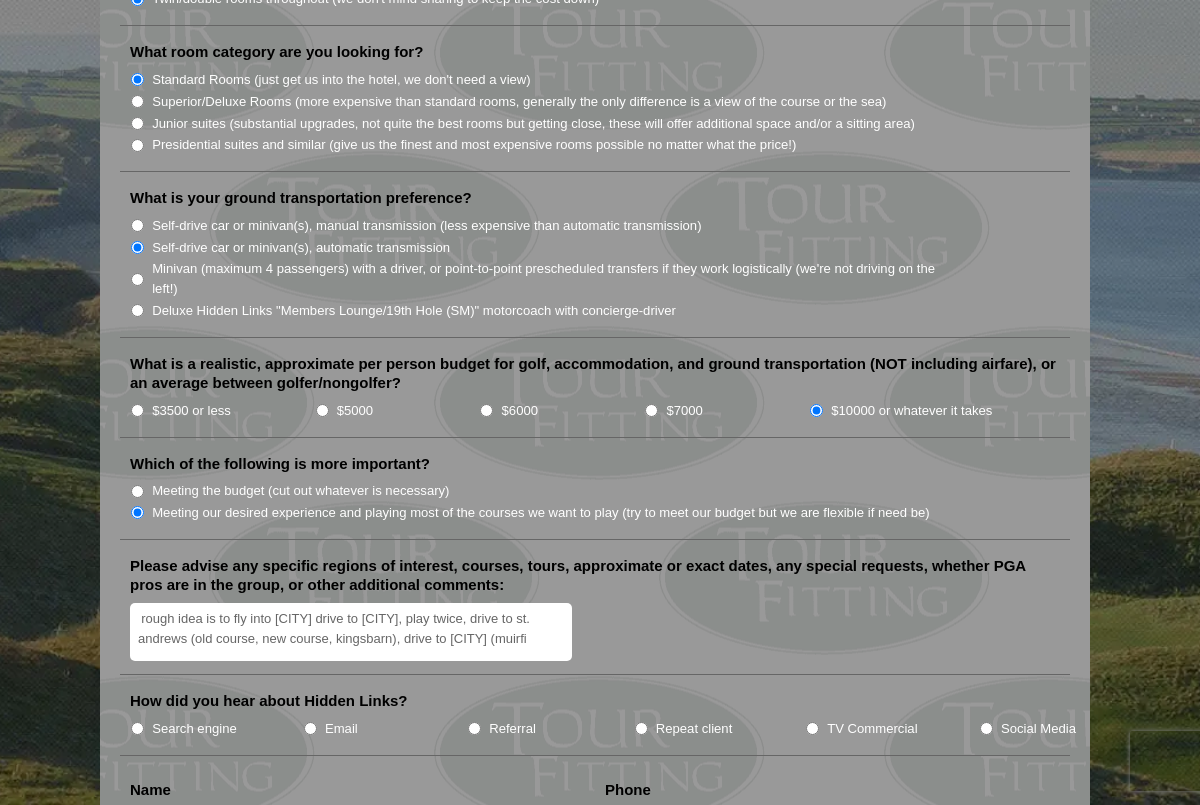 scroll, scrollTop: 4, scrollLeft: 0, axis: vertical 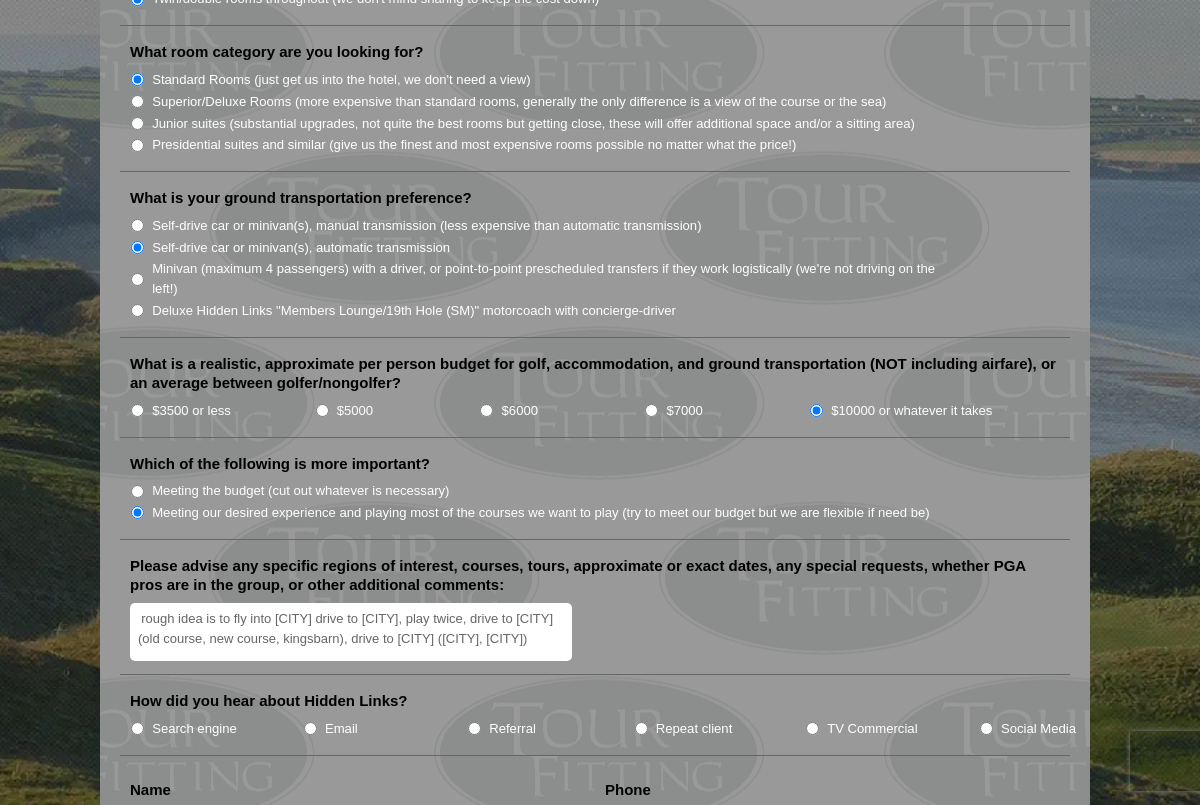 click on "rough idea is to fly into [CITY] drive to [CITY], play twice, drive to [CITY] (old course, new course, kingsbarn), drive to [CITY] ([CITY], [CITY])" at bounding box center [351, 632] 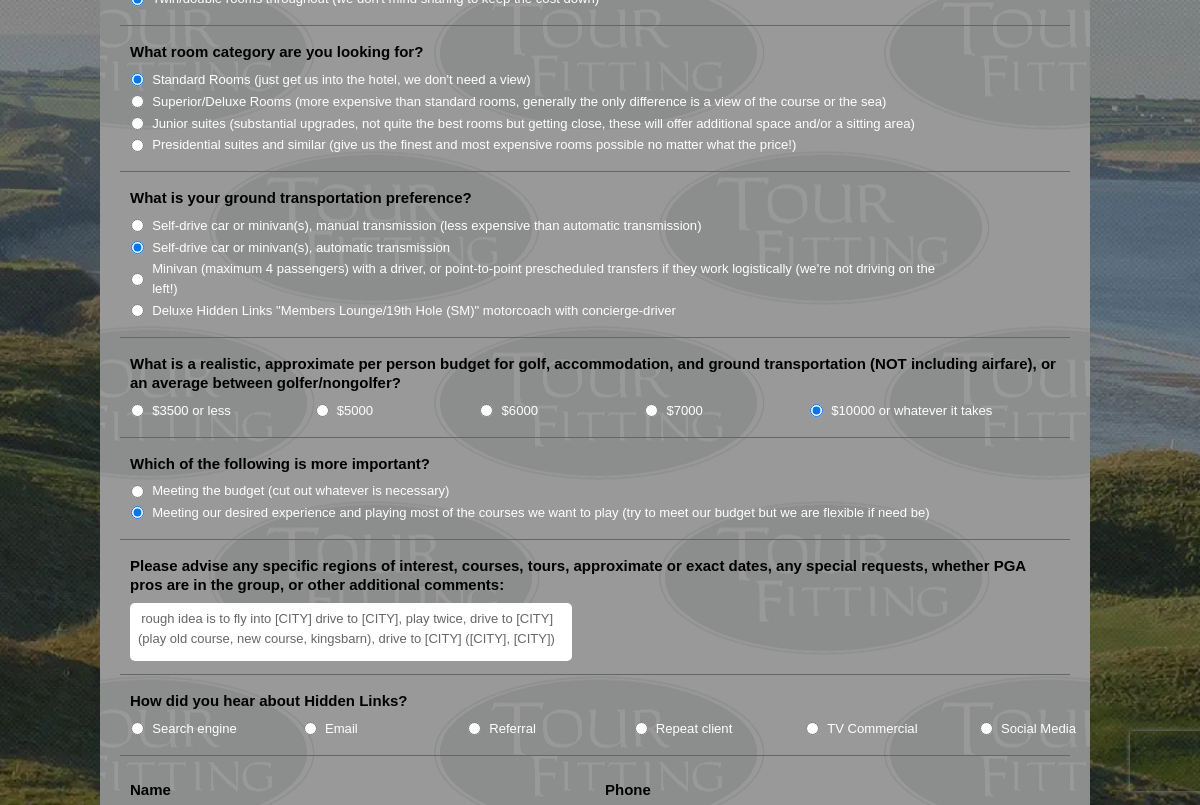 click on "rough idea is to fly into [CITY] drive to [CITY], play twice, drive to [CITY] (play old course, new course, kingsbarn), drive to [CITY] ([CITY], [CITY])" at bounding box center [351, 632] 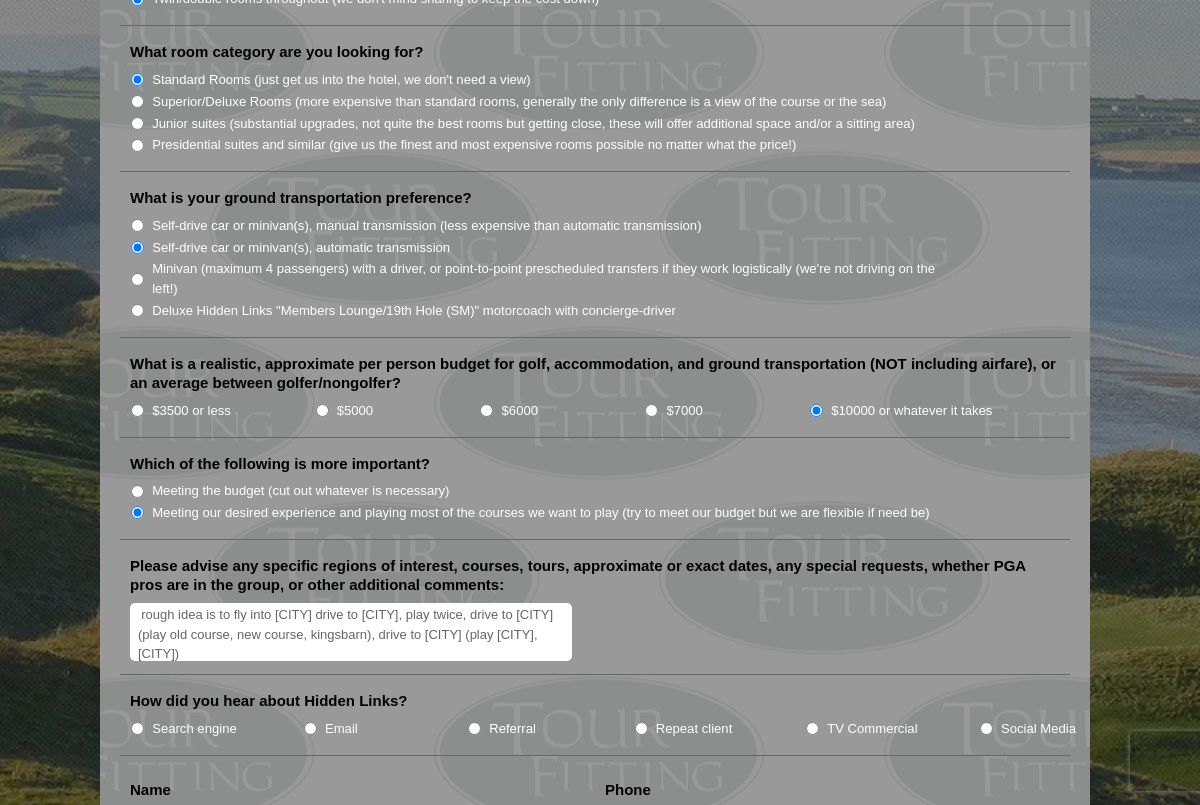 drag, startPoint x: 502, startPoint y: 618, endPoint x: 473, endPoint y: 618, distance: 29 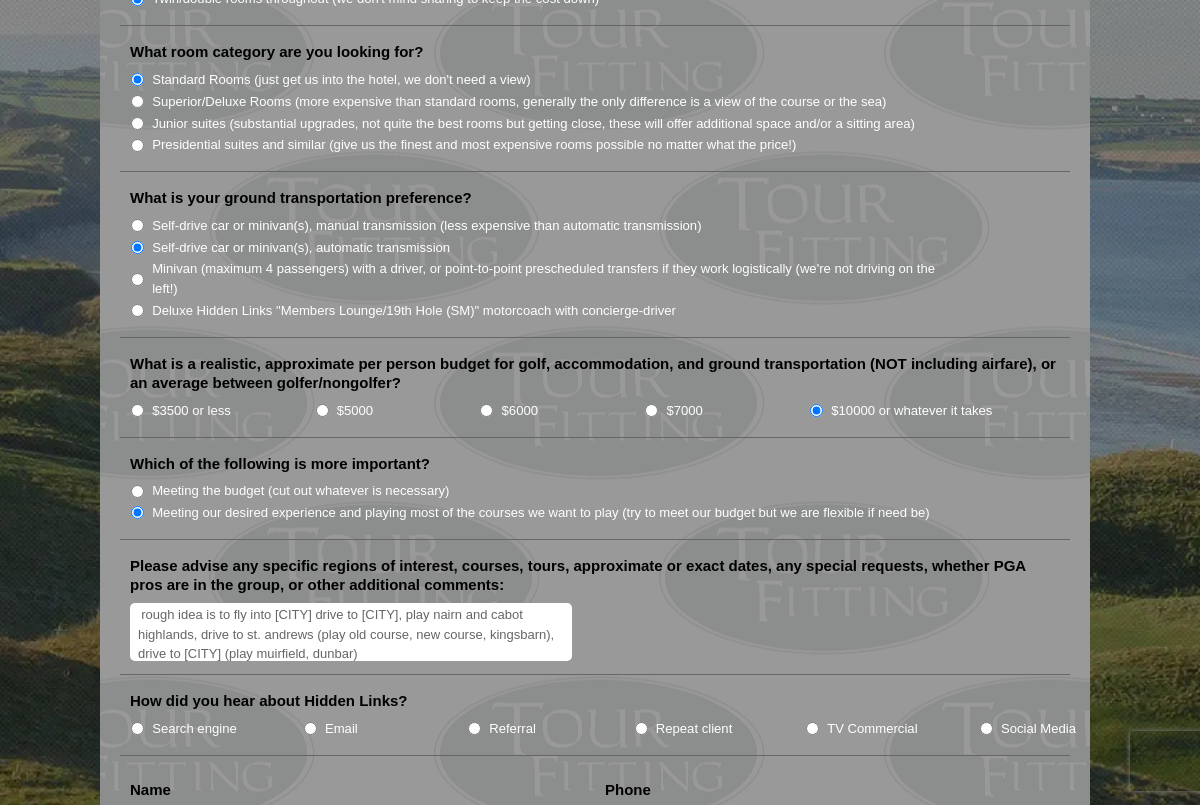 click on "rough idea is to fly into [CITY] drive to [CITY], play nairn and cabot highlands, drive to st. andrews (play old course, new course, kingsbarn), drive to [CITY] (play muirfield, dunbar)" at bounding box center (351, 632) 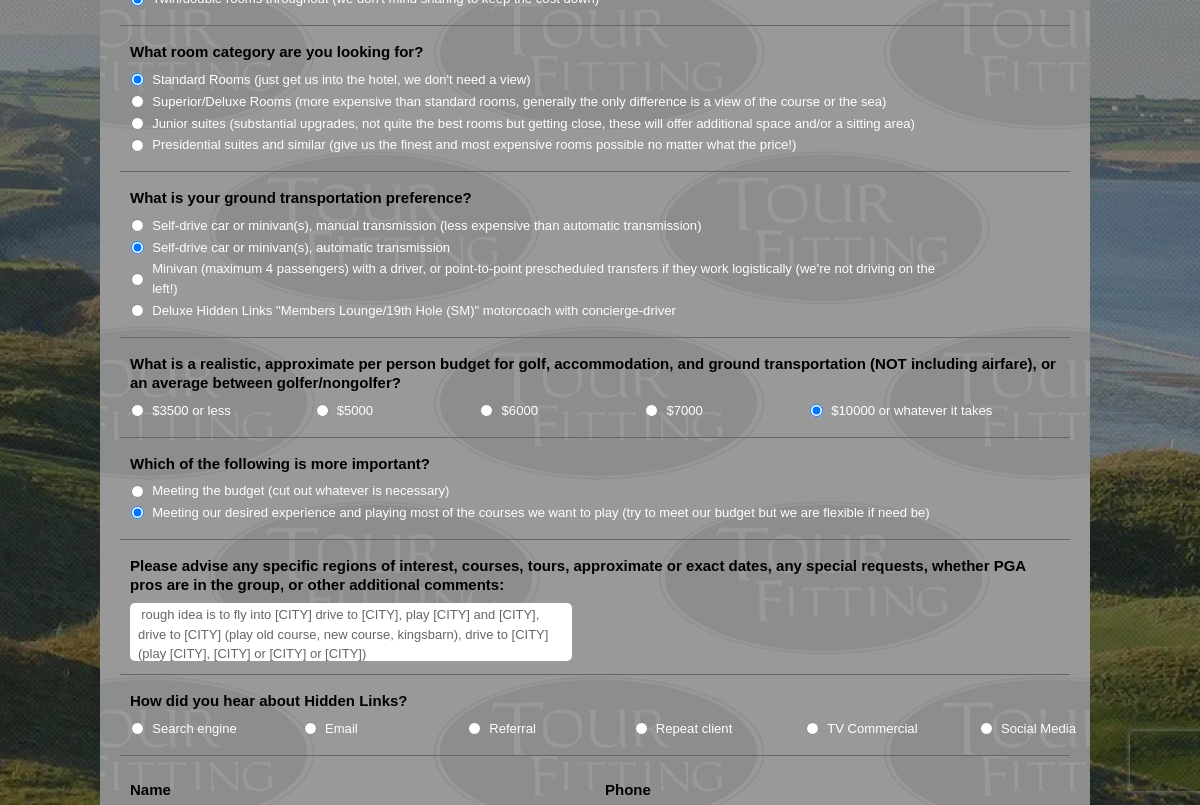 click on "rough idea is to fly into [CITY] drive to [CITY], play [CITY] and [CITY], drive to [CITY] (play old course, new course, kingsbarn), drive to [CITY] (play [CITY], [CITY] or [CITY] or [CITY])" at bounding box center [351, 632] 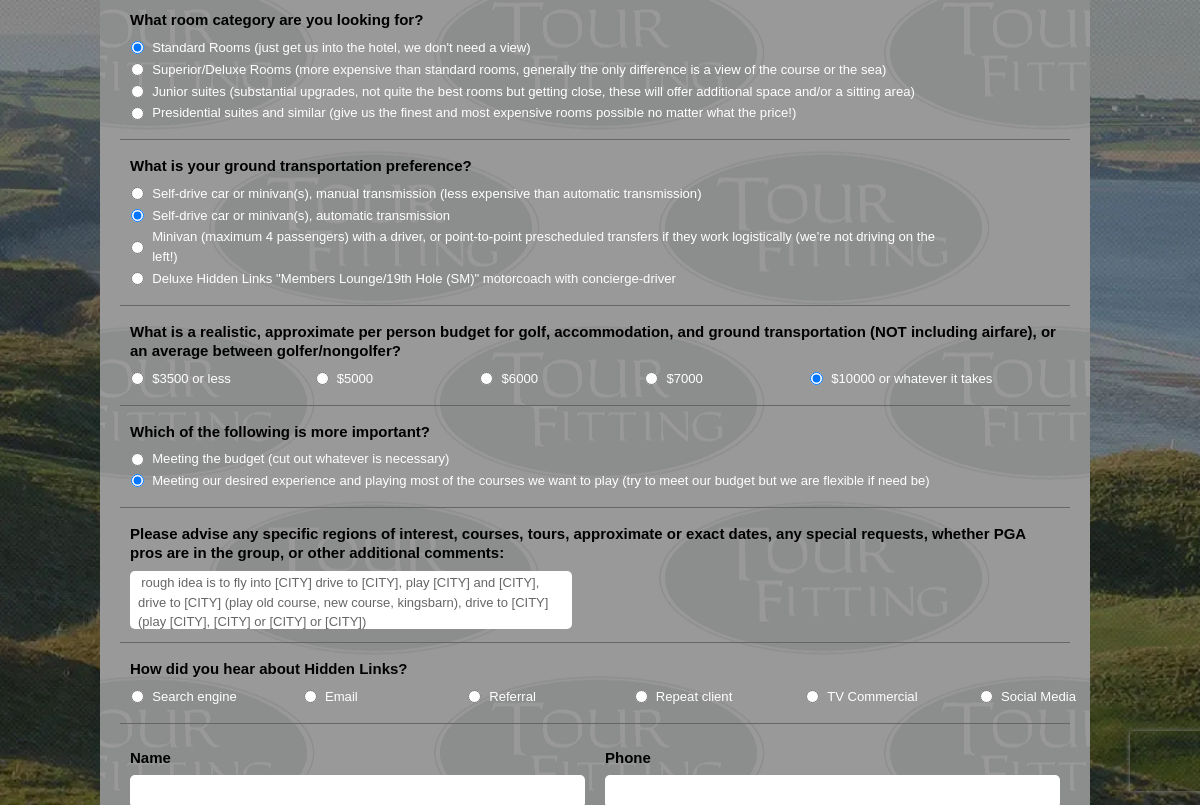 type on "rough idea is to fly into [CITY] drive to [CITY], play [CITY] and [CITY], drive to [CITY] (play old course, new course, kingsbarn), drive to [CITY] (play [CITY], [CITY] or [CITY] or [CITY])" 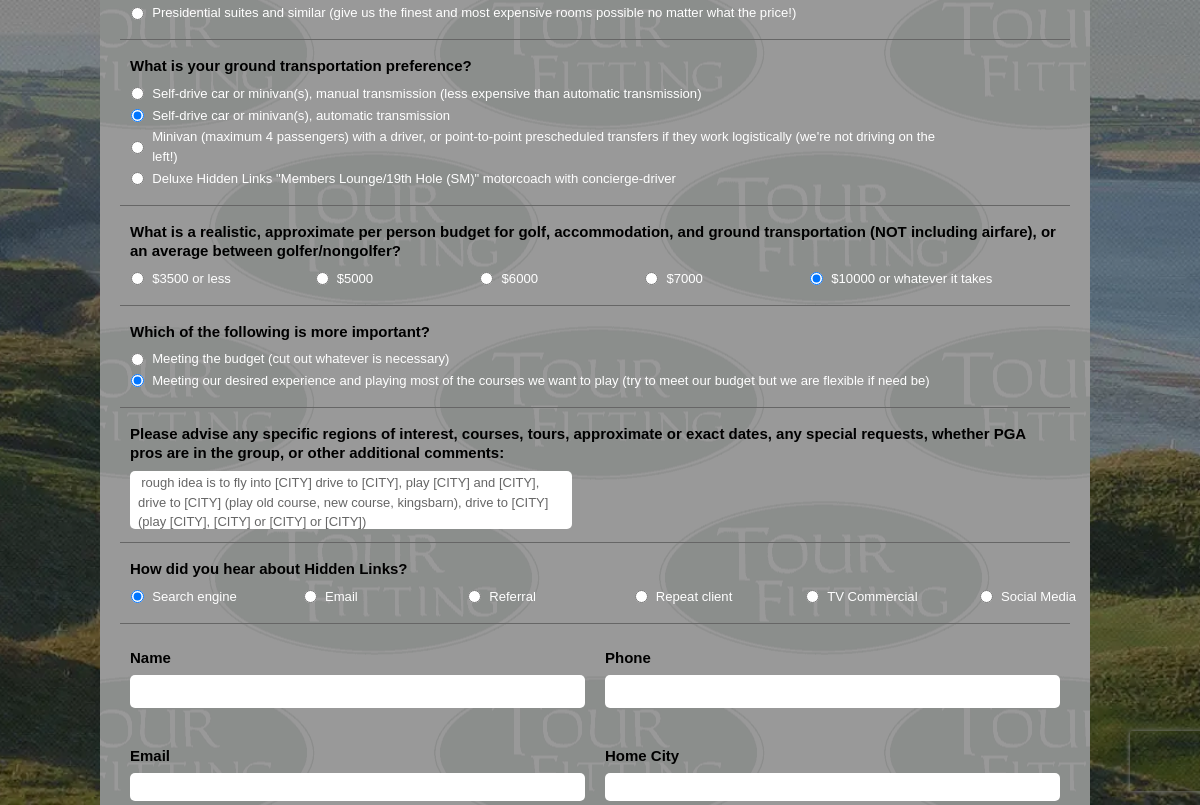 scroll, scrollTop: 2373, scrollLeft: 0, axis: vertical 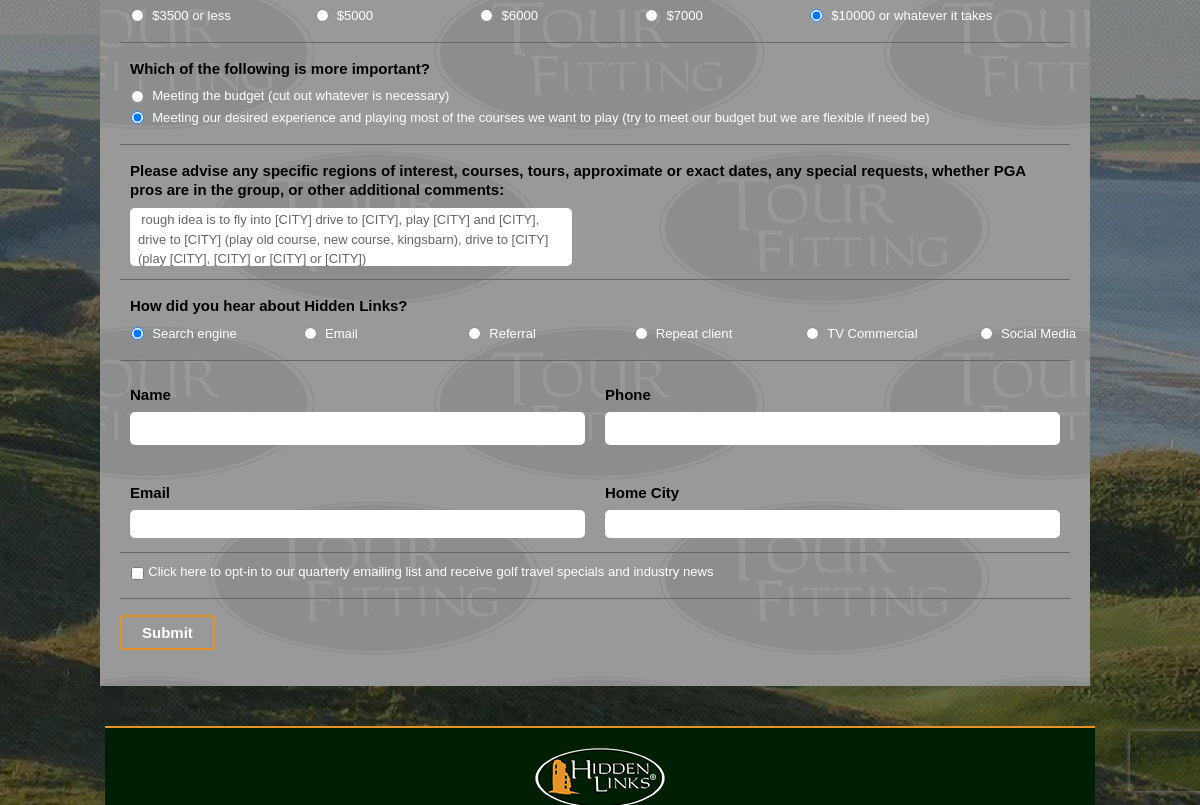 click at bounding box center (357, 428) 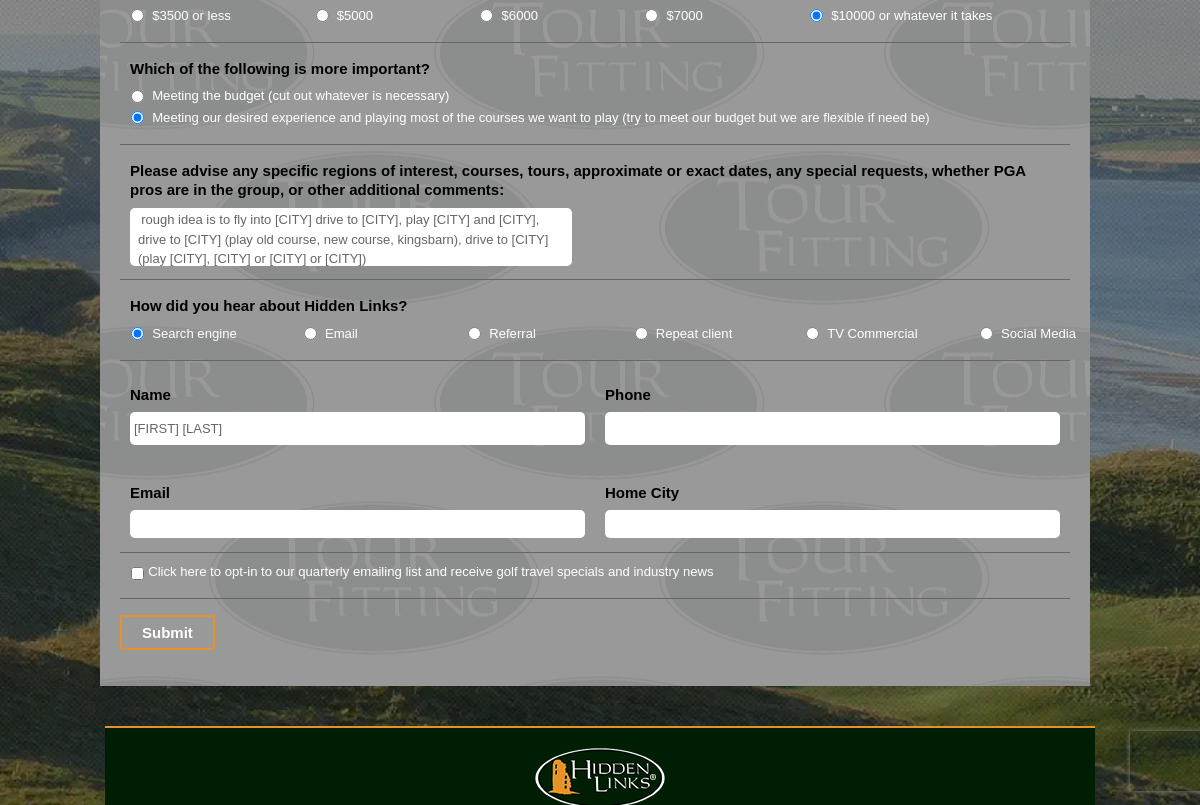 type on "[NUMBER]" 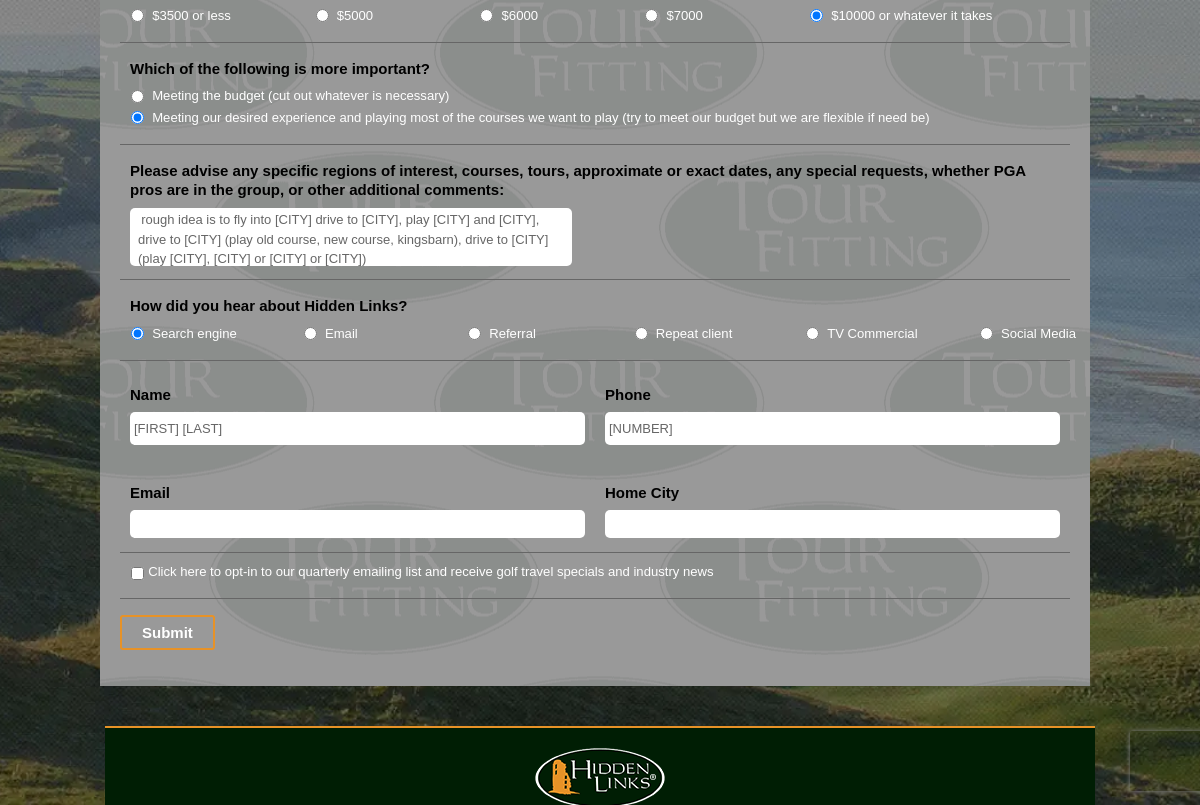 type on "[USERNAME]@example.com" 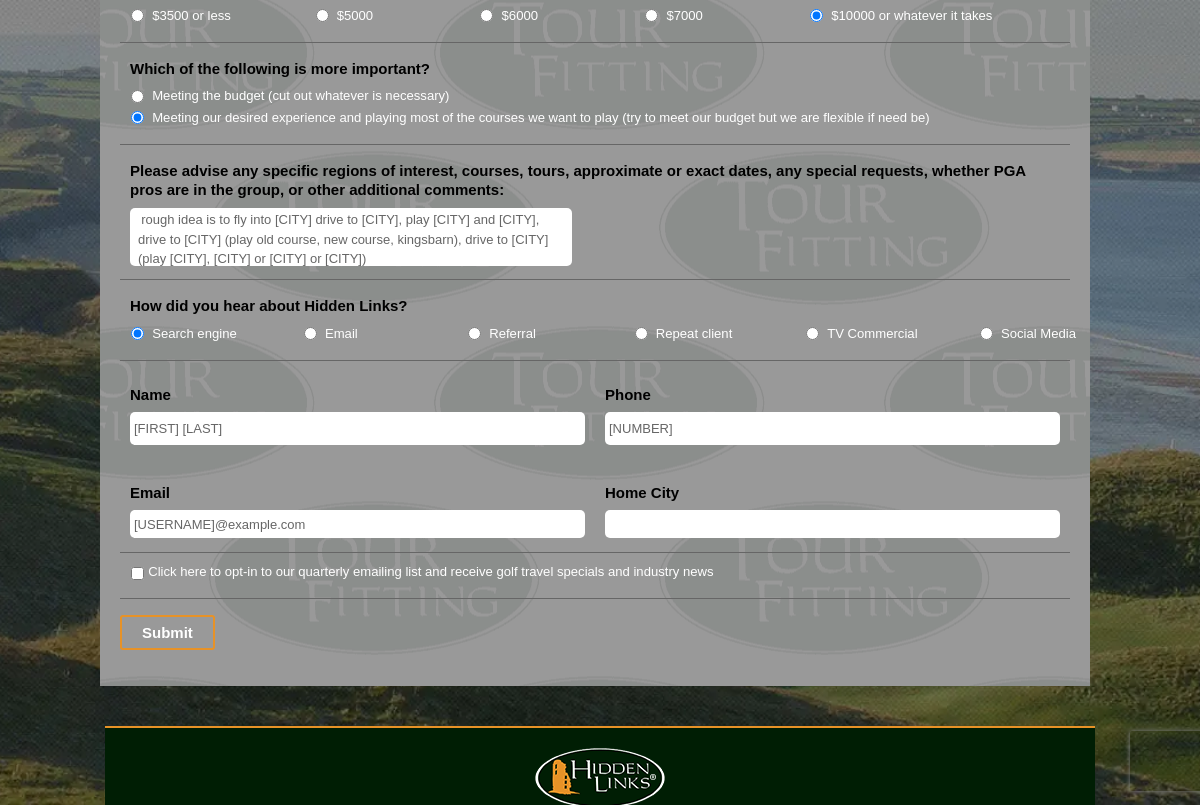 type on "[LOCATION]" 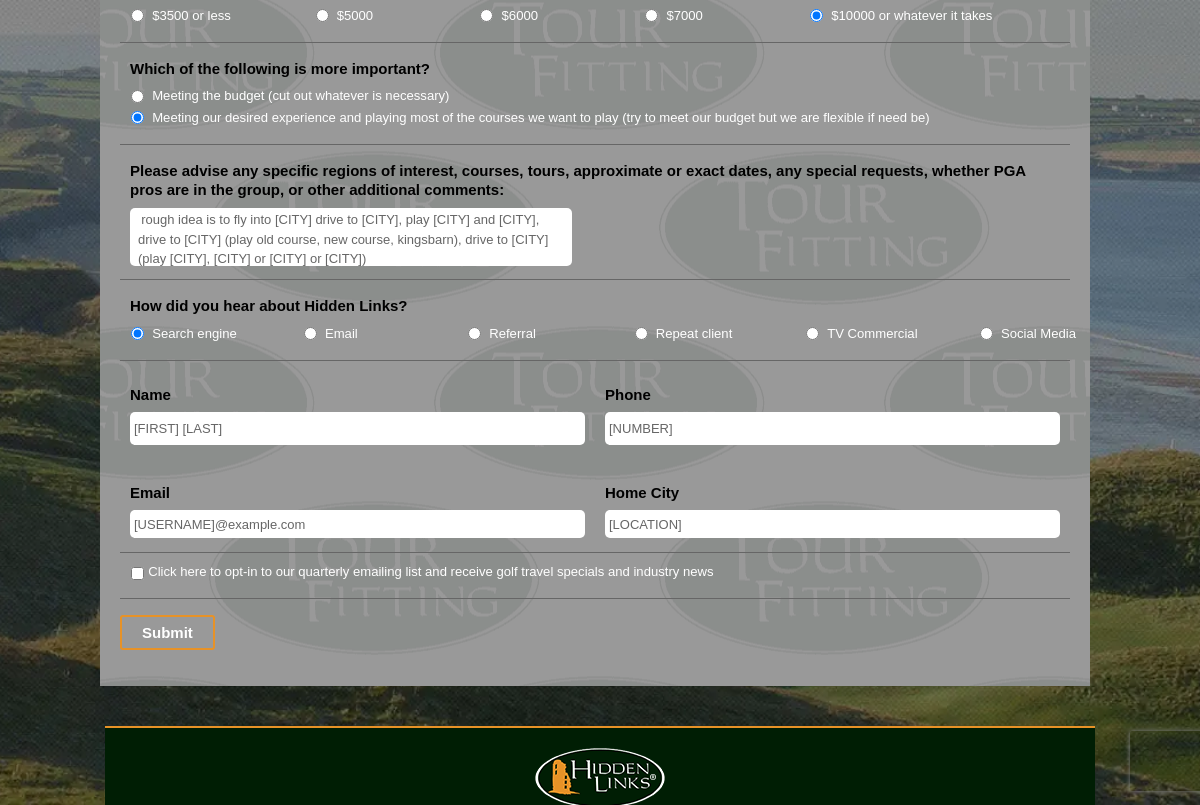 click on "rough idea is to fly into [CITY] drive to [CITY], play [CITY] and [CITY], drive to [CITY] (play old course, new course, kingsbarn), drive to [CITY] (play [CITY], [CITY] or [CITY] or [CITY])" at bounding box center [351, 237] 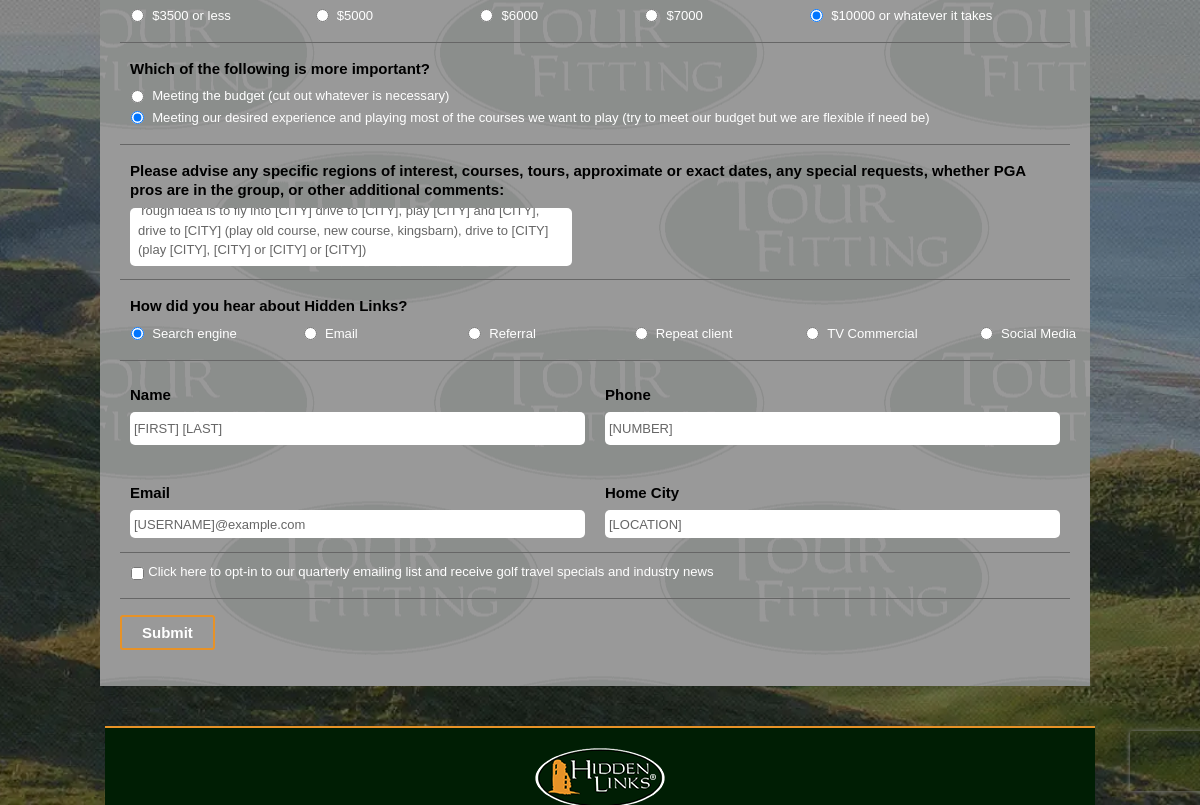 drag, startPoint x: 375, startPoint y: 264, endPoint x: 326, endPoint y: 257, distance: 49.497475 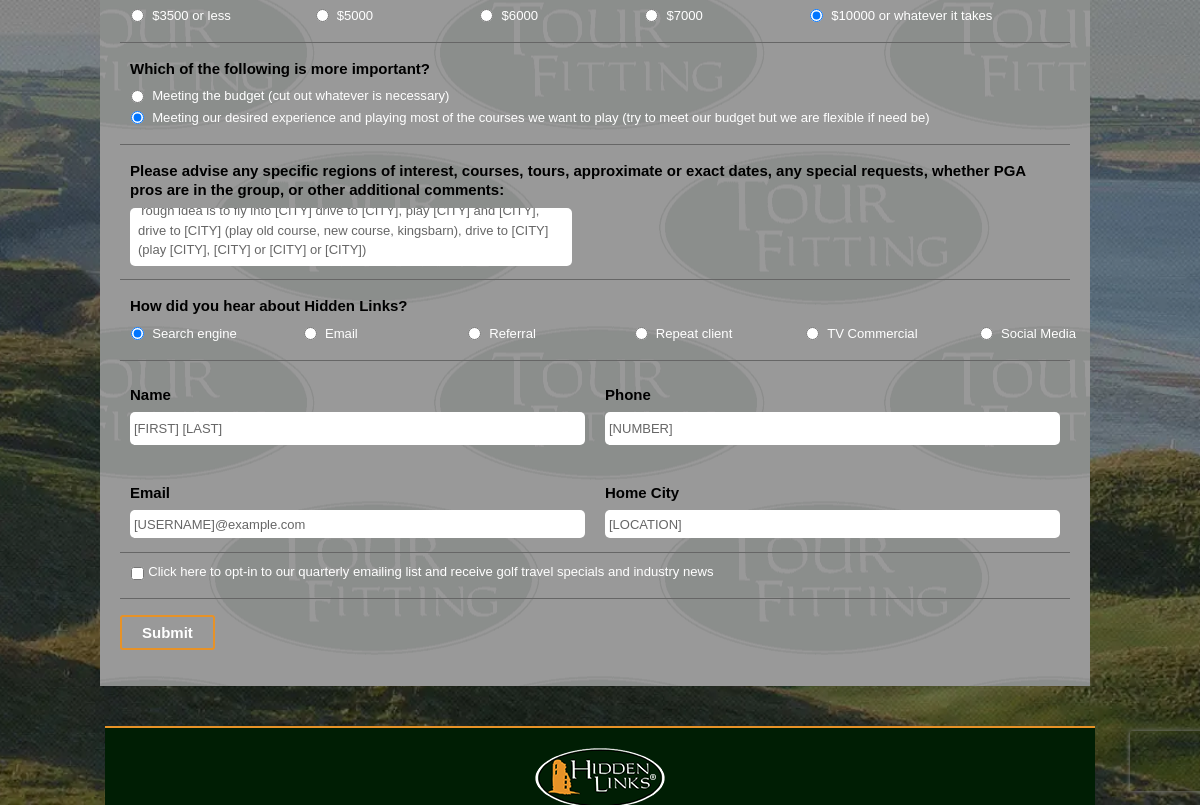 click on "rough idea is to fly into [CITY] drive to [CITY], play [CITY] and [CITY], drive to [CITY] (play old course, new course, kingsbarn), drive to [CITY] (play [CITY], [CITY] or [CITY] or [CITY])" at bounding box center [351, 237] 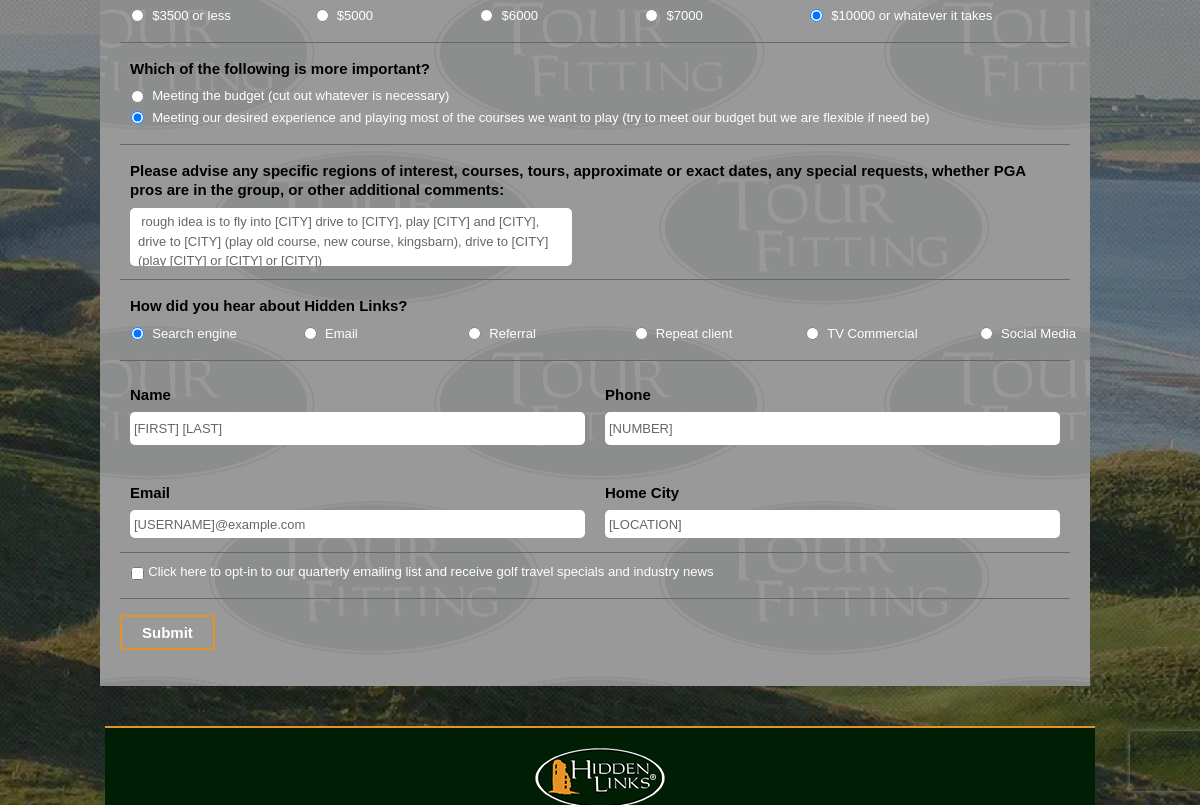 scroll, scrollTop: 6, scrollLeft: 0, axis: vertical 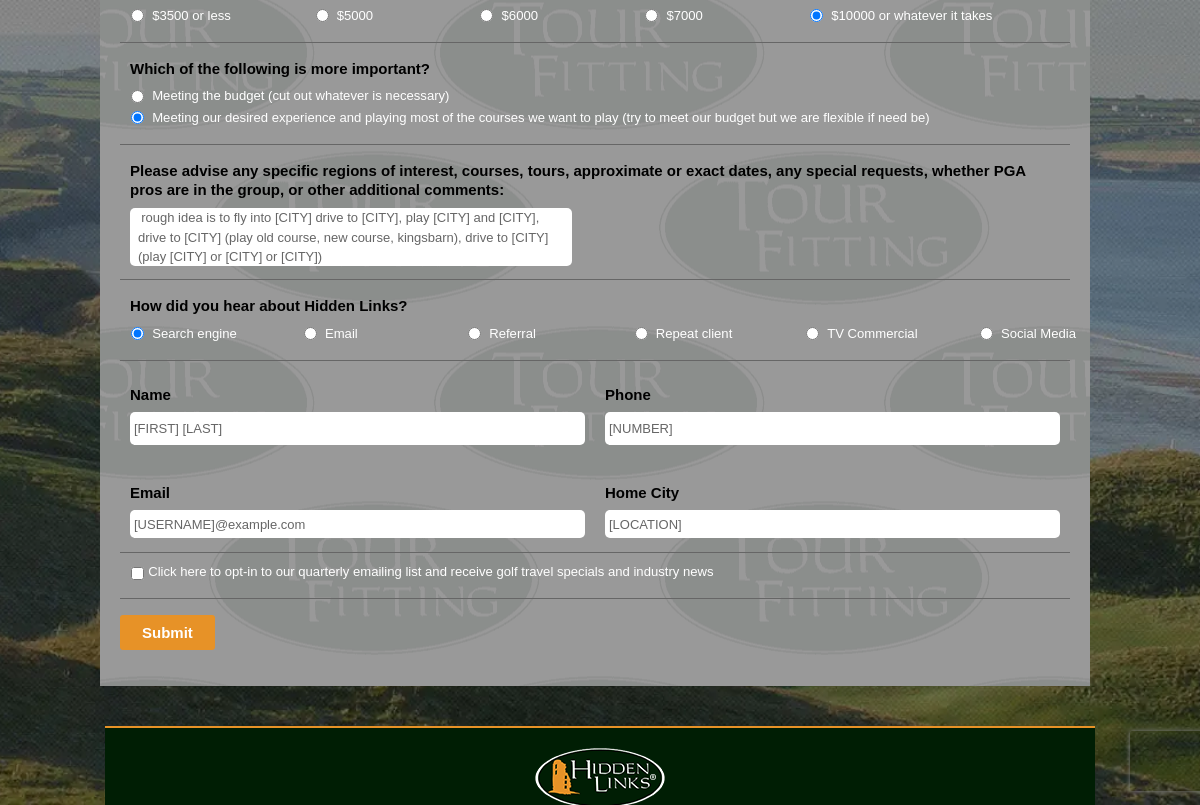 type on "rough idea is to fly into [CITY] drive to [CITY], play [CITY] and [CITY], drive to [CITY] (play old course, new course, kingsbarn), drive to [CITY] (play [CITY] or [CITY] or [CITY])" 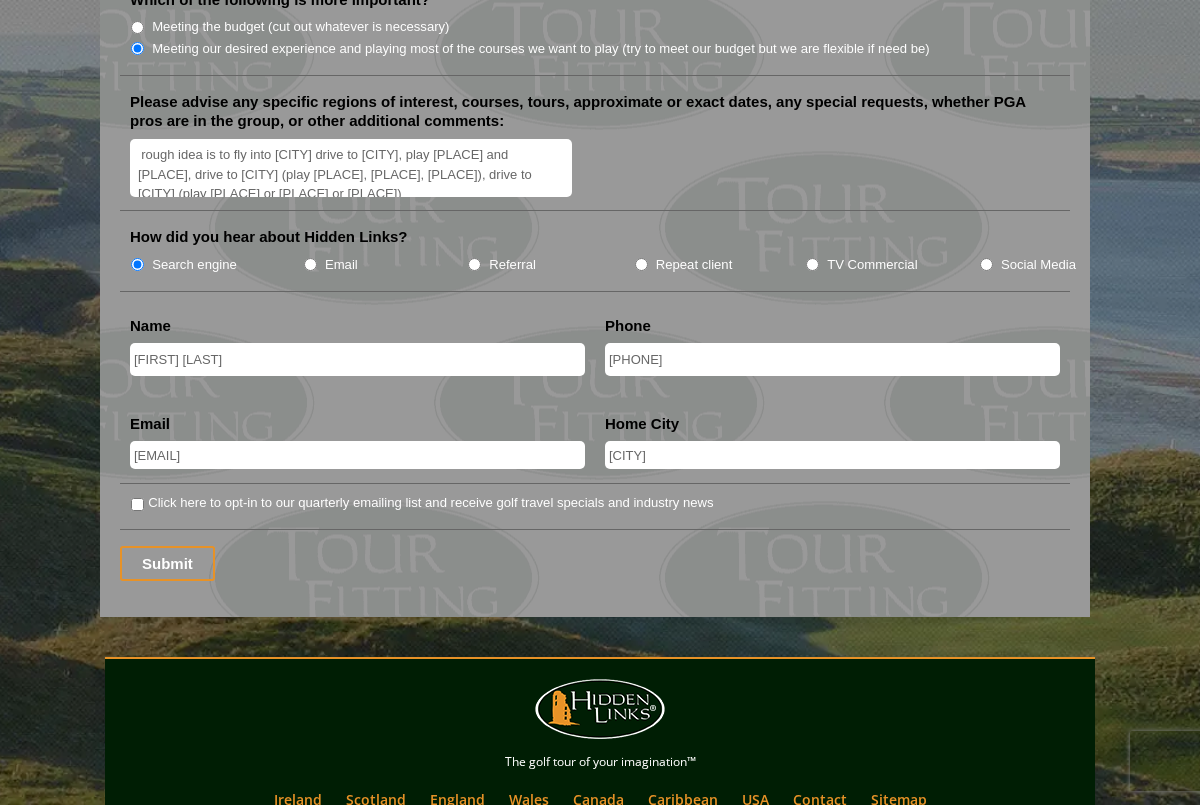 scroll, scrollTop: 2540, scrollLeft: 0, axis: vertical 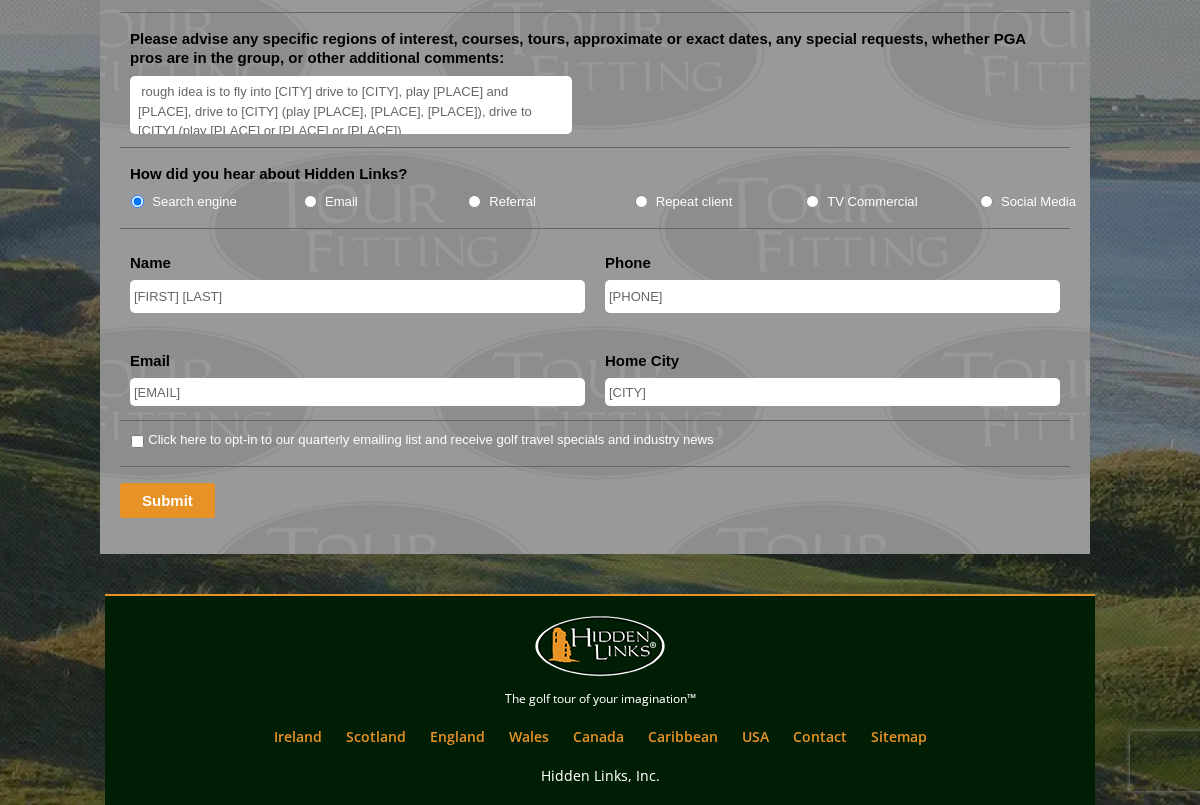 click on "Submit" at bounding box center [167, 500] 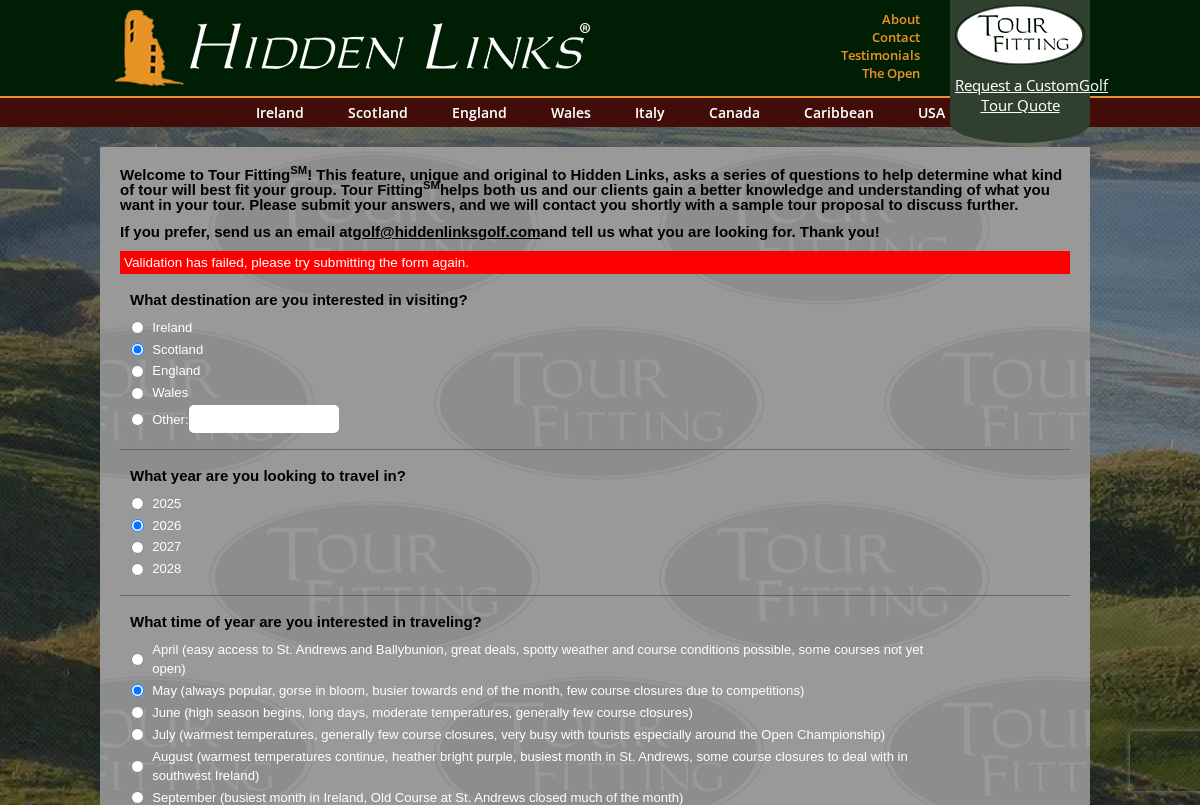 scroll, scrollTop: 2540, scrollLeft: 0, axis: vertical 